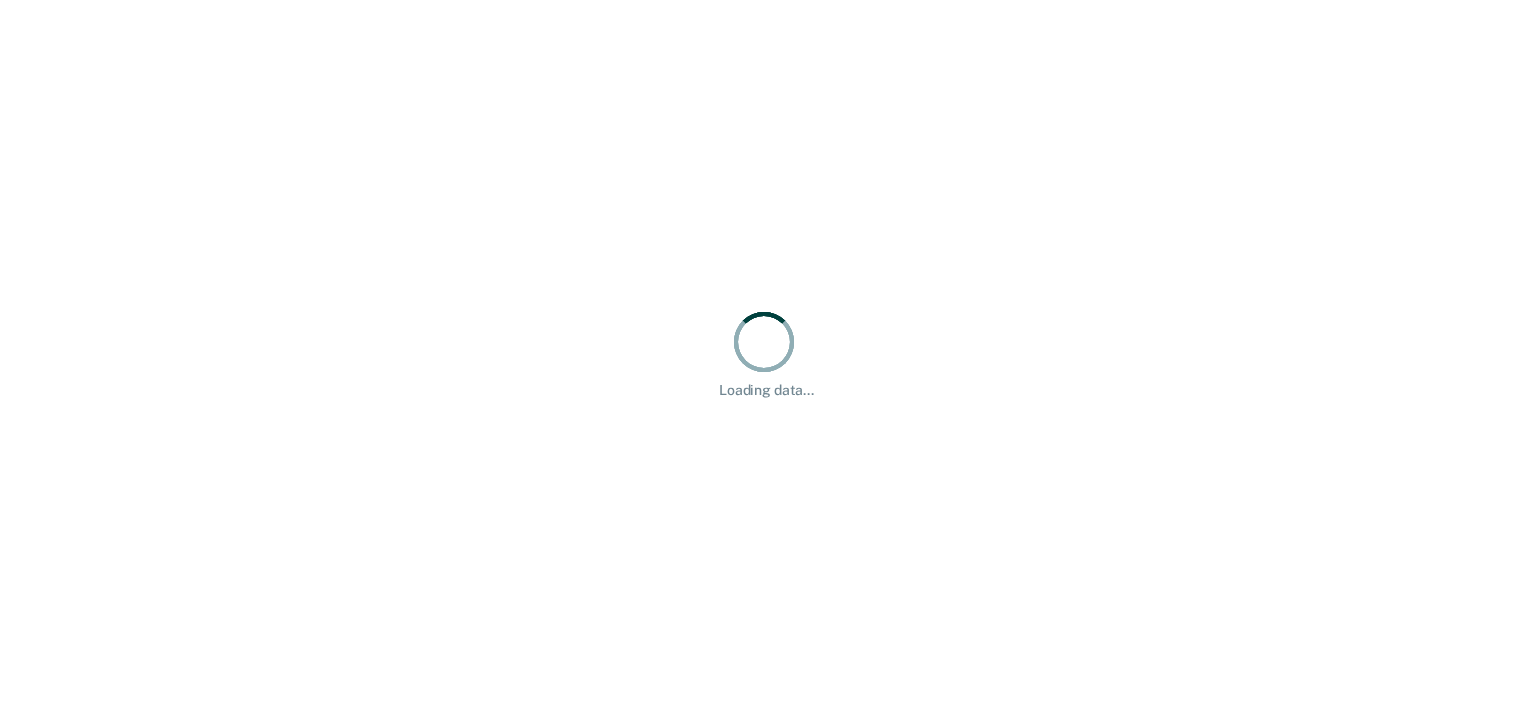 scroll, scrollTop: 0, scrollLeft: 0, axis: both 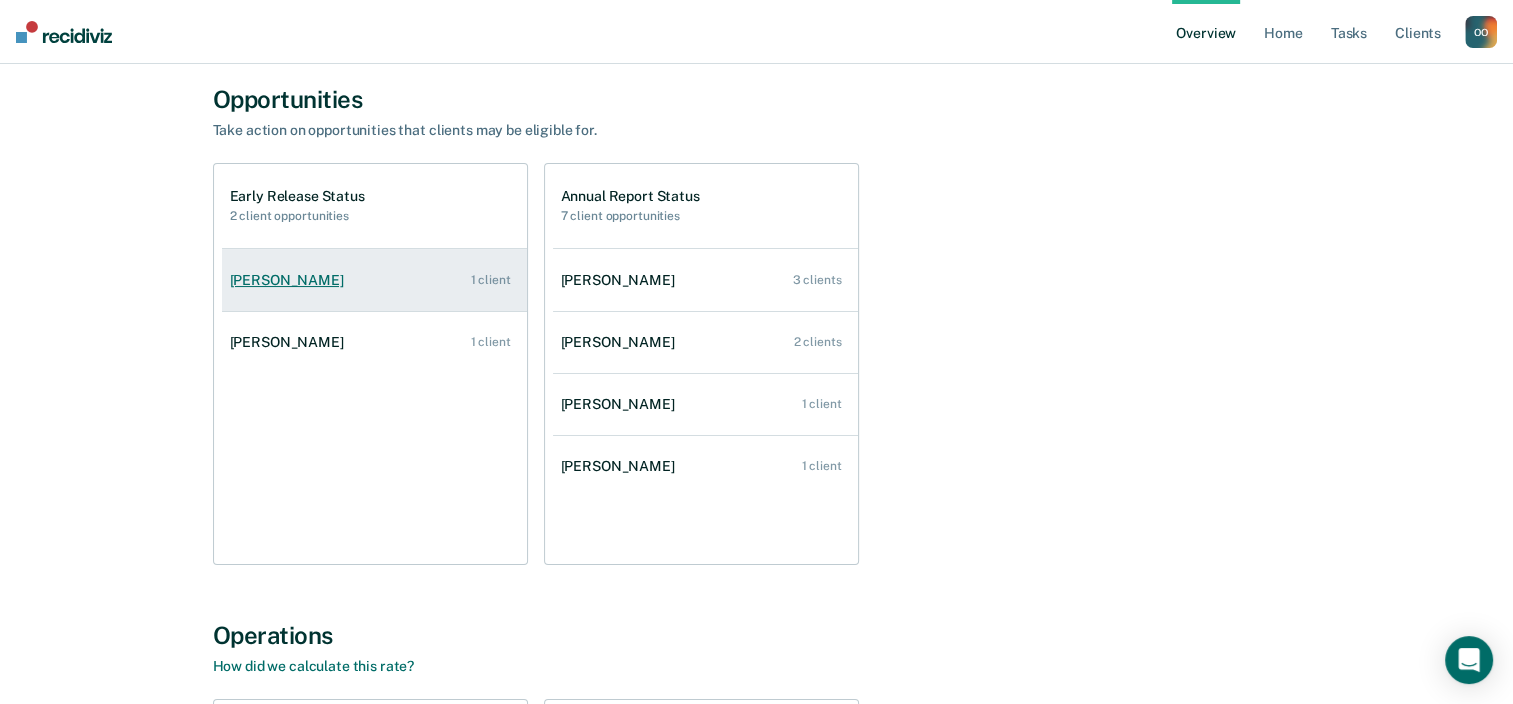 click on "1 client" at bounding box center [490, 280] 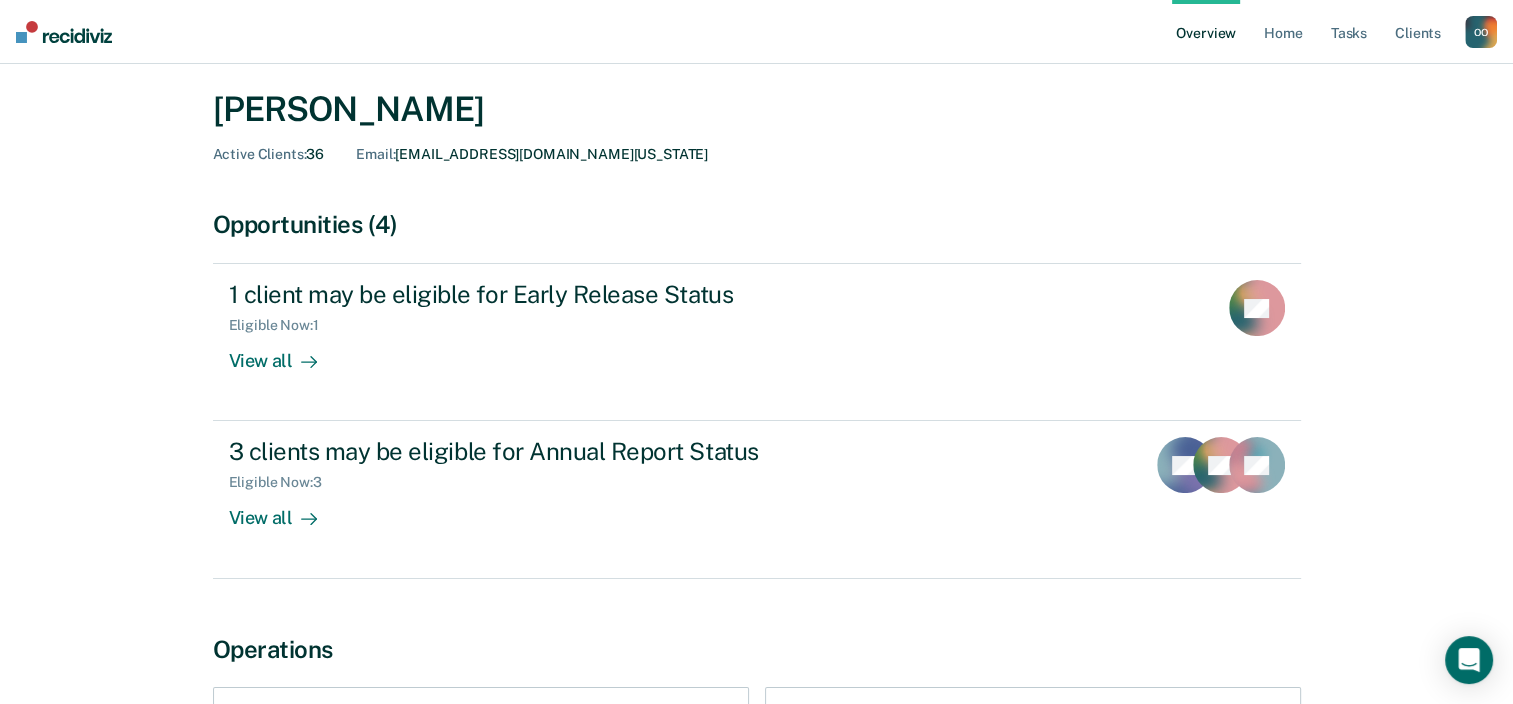 scroll, scrollTop: 100, scrollLeft: 0, axis: vertical 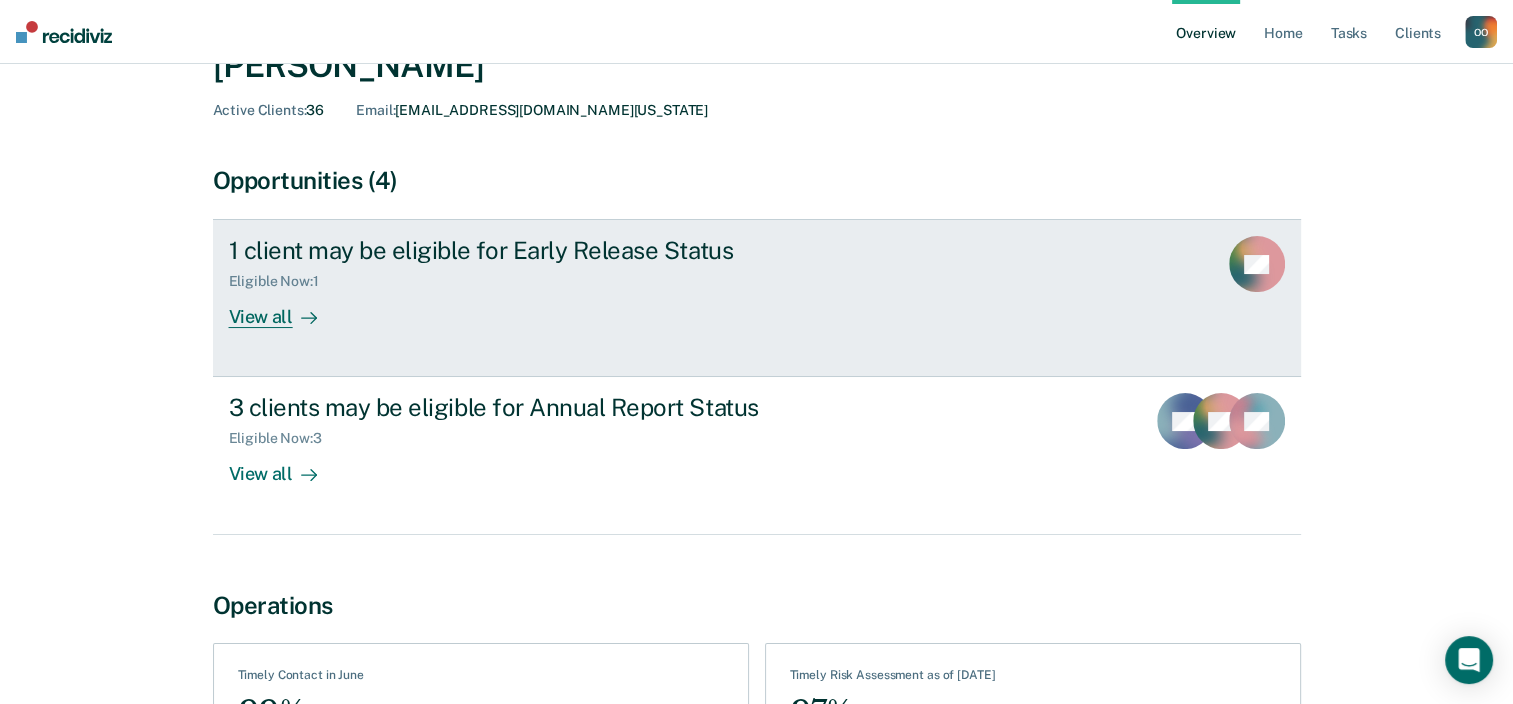 click on "View all" at bounding box center (285, 309) 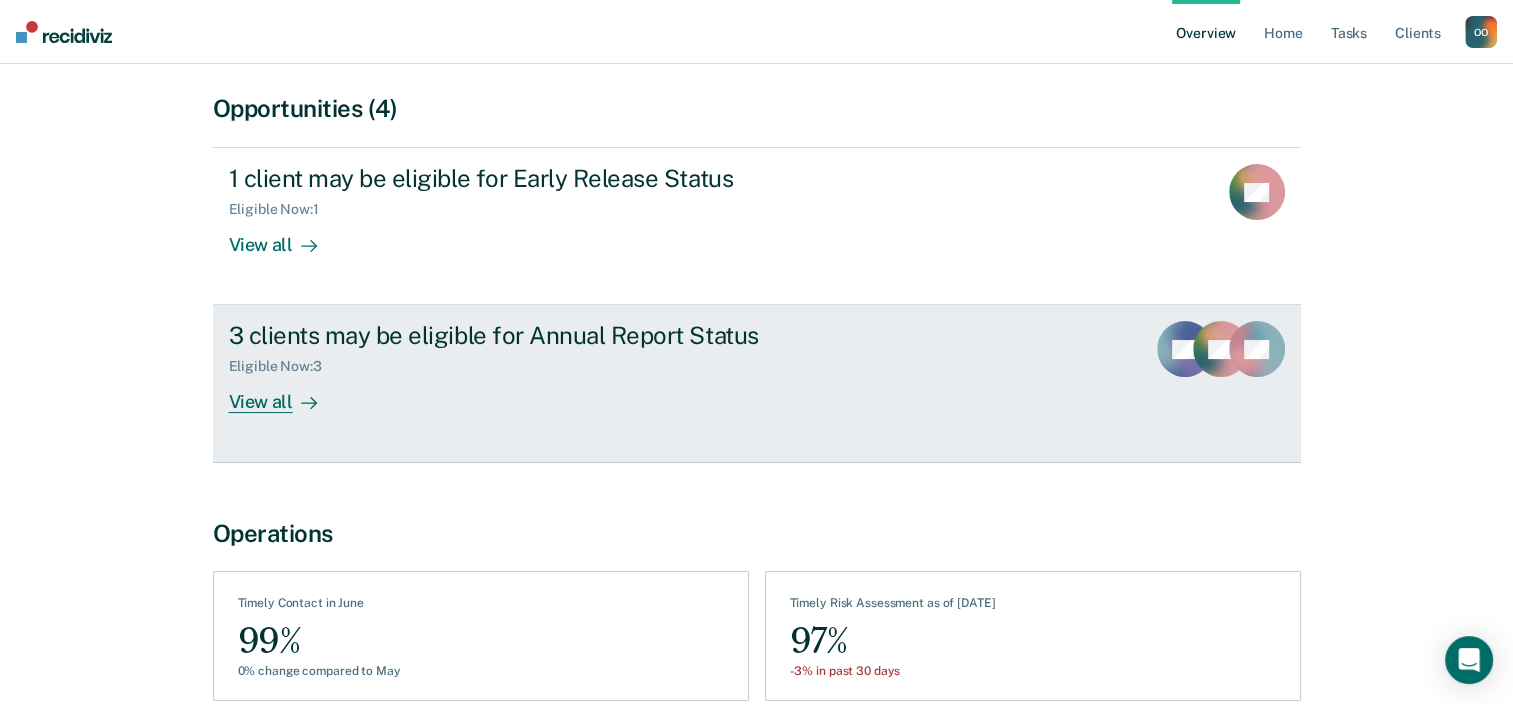 scroll, scrollTop: 272, scrollLeft: 0, axis: vertical 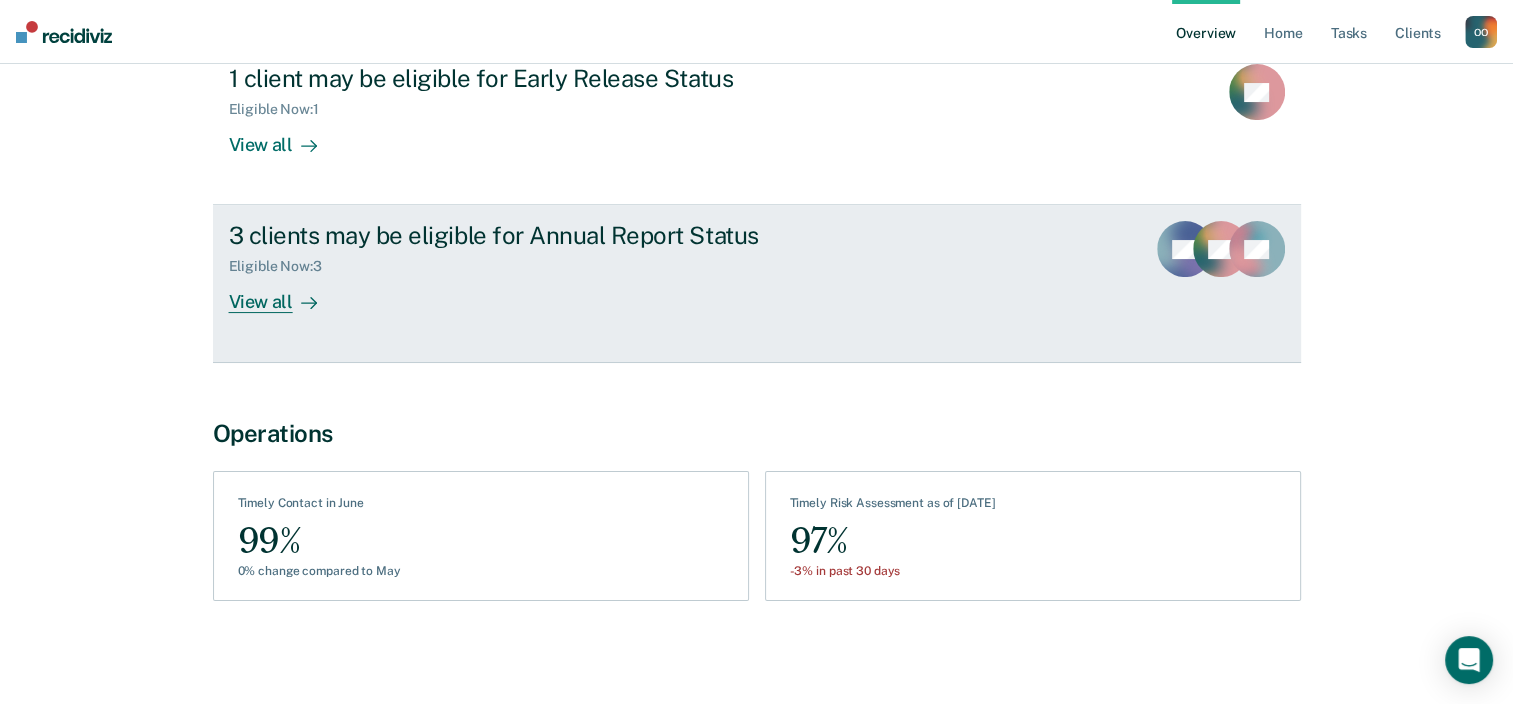 click on "3 clients may be eligible for Annual Report Status Eligible Now :  3 View all" at bounding box center (604, 267) 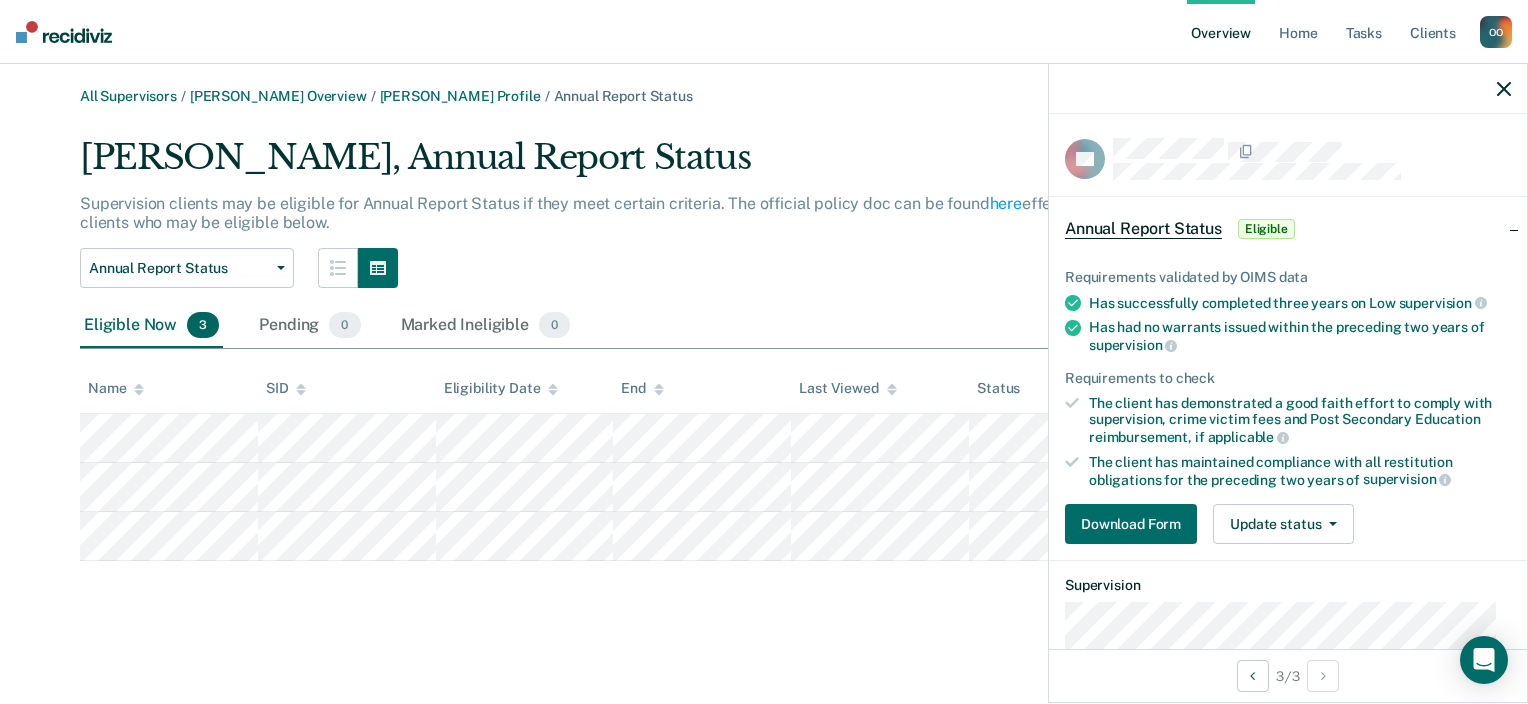 click on "All Supervisors / [PERSON_NAME][GEOGRAPHIC_DATA] Overview / [PERSON_NAME] Profile / Annual Report Status [PERSON_NAME], Annual Report Status   Supervision clients may be eligible for Annual Report Status if they meet certain criteria. The official policy doc can be found  here  effective [DATE]. Review clients who may be eligible below. Annual Report Status Annual Report Status Early Release Status Eligible Now 3 Pending 0 Marked Ineligible 0
To pick up a draggable item, press the space bar.
While dragging, use the arrow keys to move the item.
Press space again to drop the item in its new position, or press escape to cancel.
Name SID Eligibility Date End Last Viewed Status" at bounding box center (764, 384) 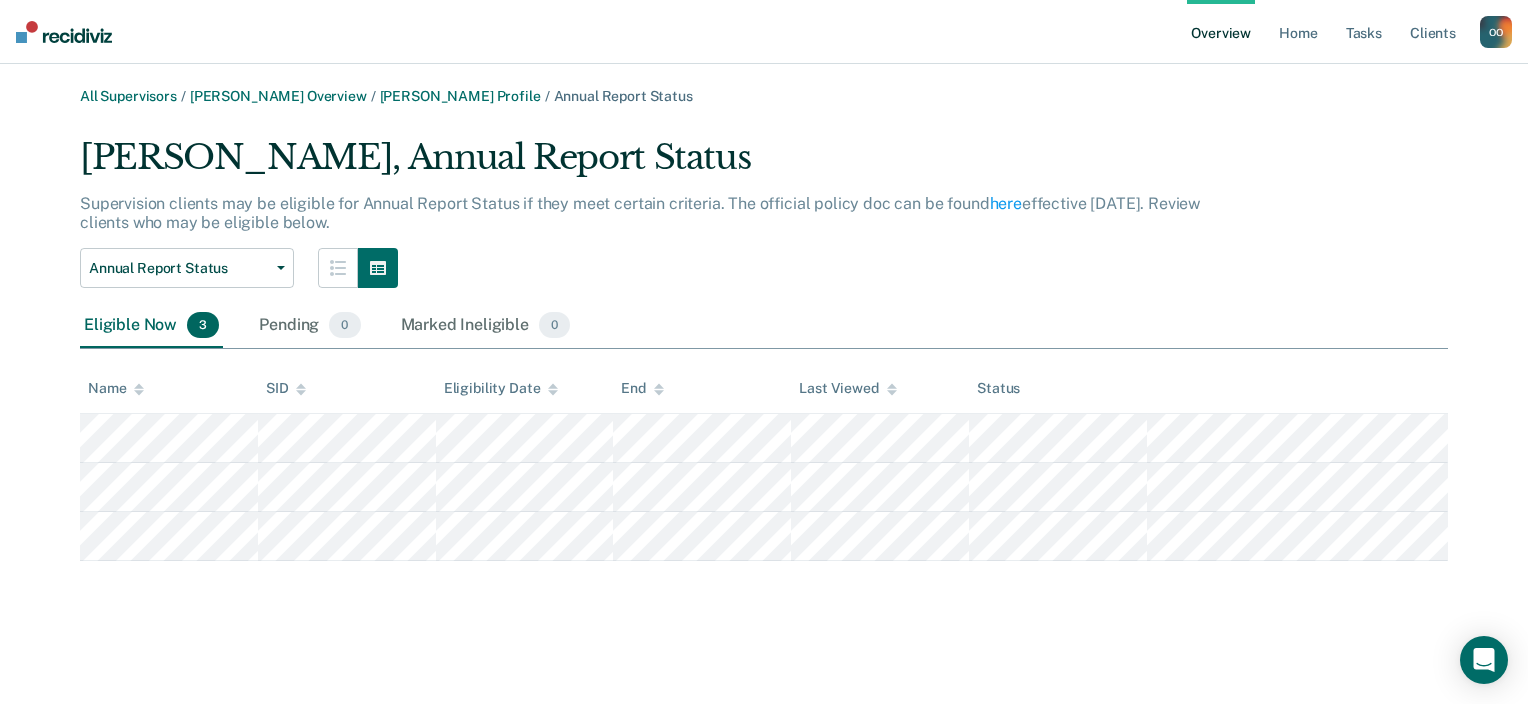 click on "All Supervisors / [PERSON_NAME][GEOGRAPHIC_DATA] Overview / [PERSON_NAME] Profile / Annual Report Status [PERSON_NAME], Annual Report Status   Supervision clients may be eligible for Annual Report Status if they meet certain criteria. The official policy doc can be found  here  effective [DATE]. Review clients who may be eligible below. Annual Report Status Annual Report Status Early Release Status Eligible Now 3 Pending 0 Marked Ineligible 0
To pick up a draggable item, press the space bar.
While dragging, use the arrow keys to move the item.
Press space again to drop the item in its new position, or press escape to cancel.
Name SID Eligibility Date End Last Viewed Status" at bounding box center [764, 364] 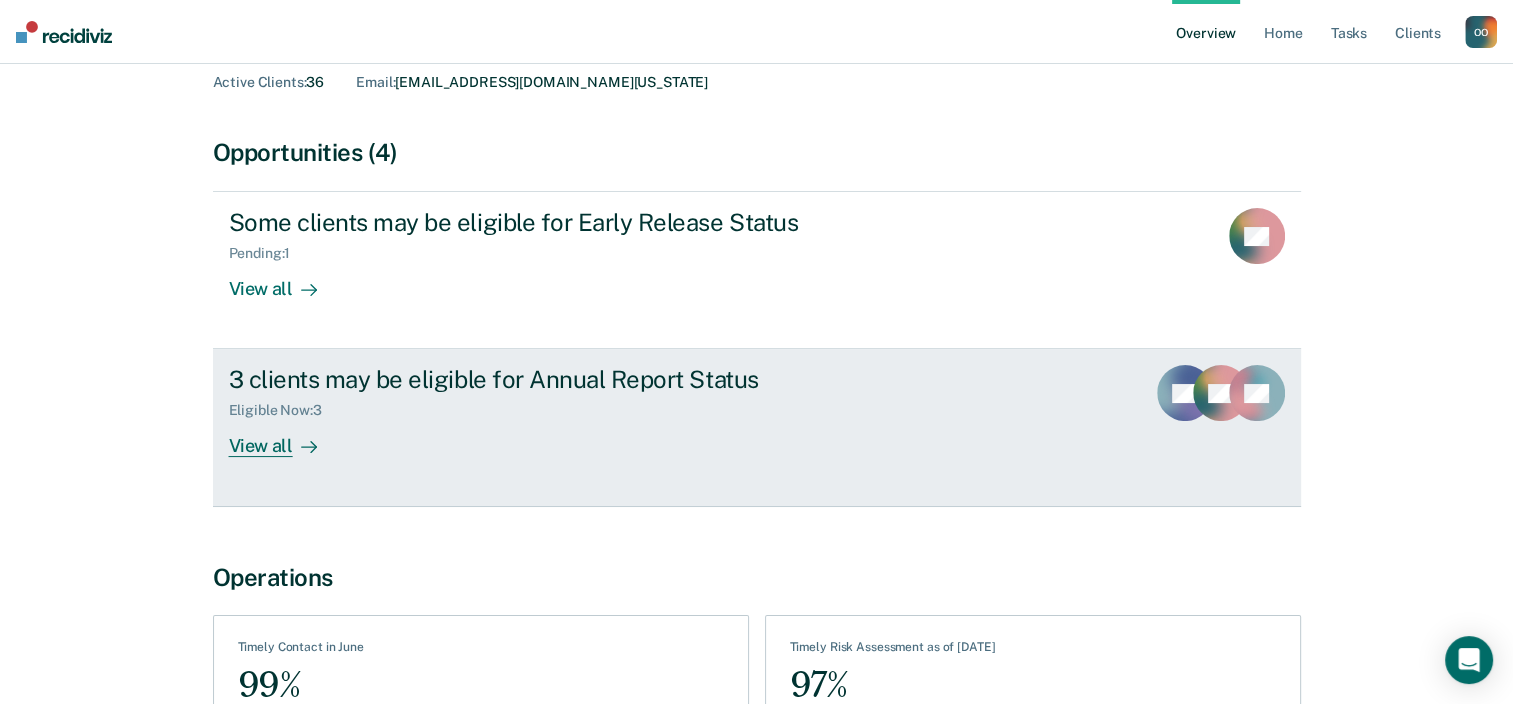 scroll, scrollTop: 172, scrollLeft: 0, axis: vertical 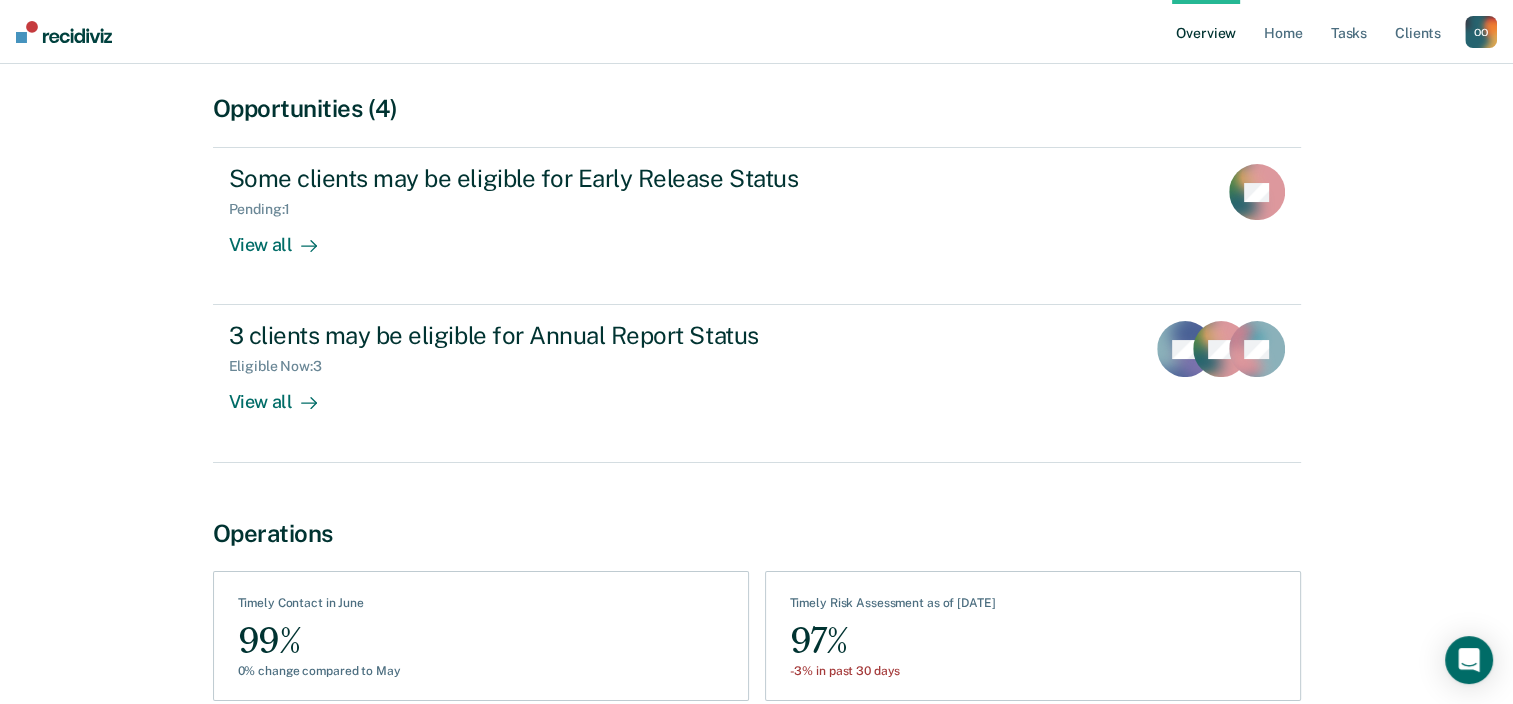 click on "All Supervisors / [PERSON_NAME] Overview / [PERSON_NAME]  Profile [PERSON_NAME] Active Clients :  36 Email :  [EMAIL_ADDRESS][DOMAIN_NAME][US_STATE] Opportunities (4) Some clients may be eligible for Early Release Status Pending :  1 View all   RC 3 clients may be eligible for Annual Report Status Eligible Now :  3 View all   LA RC RB Operations See Clients Timely Contact in June 99% 0% change compared to May See Assessments Timely Risk Assessment as of [DATE] 97% -3% in past 30 days" at bounding box center (756, 328) 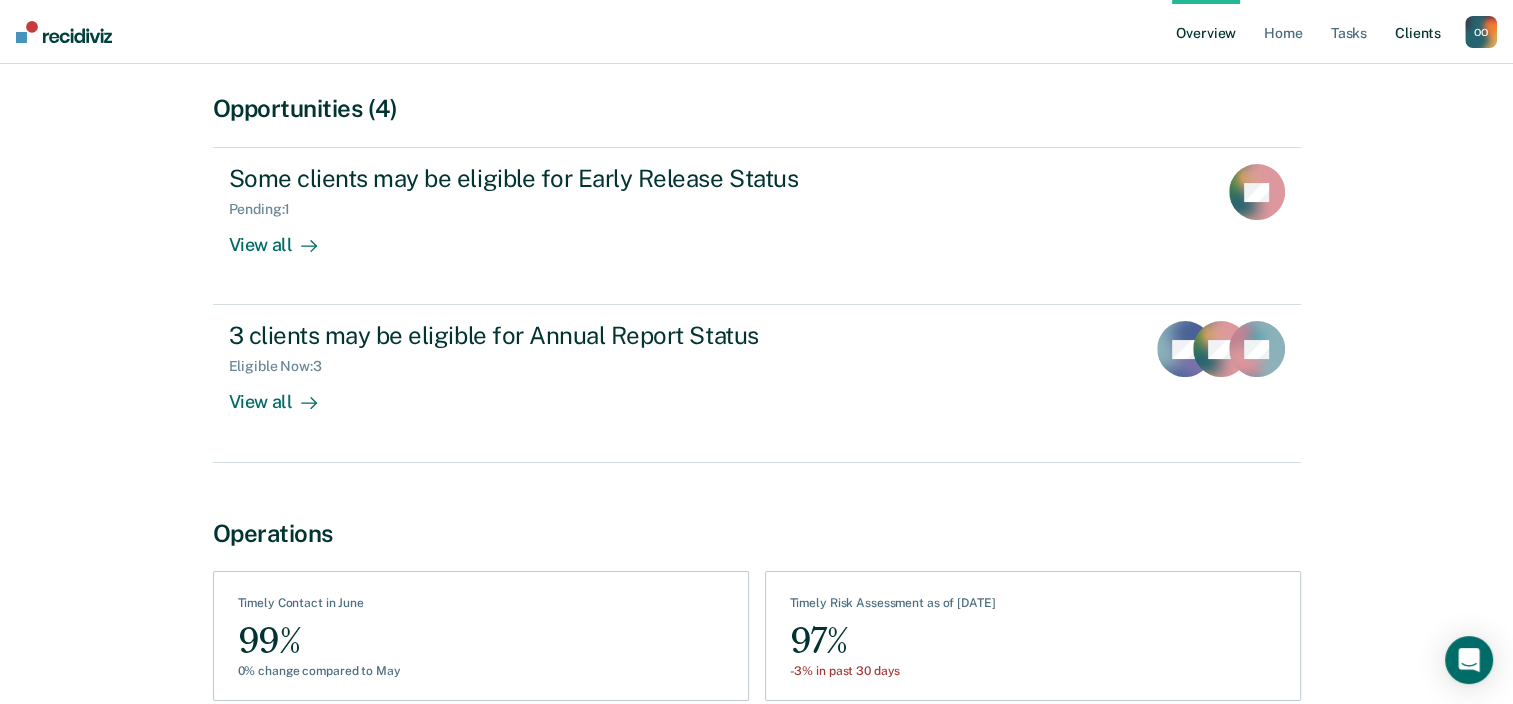 click on "Client s" at bounding box center [1418, 32] 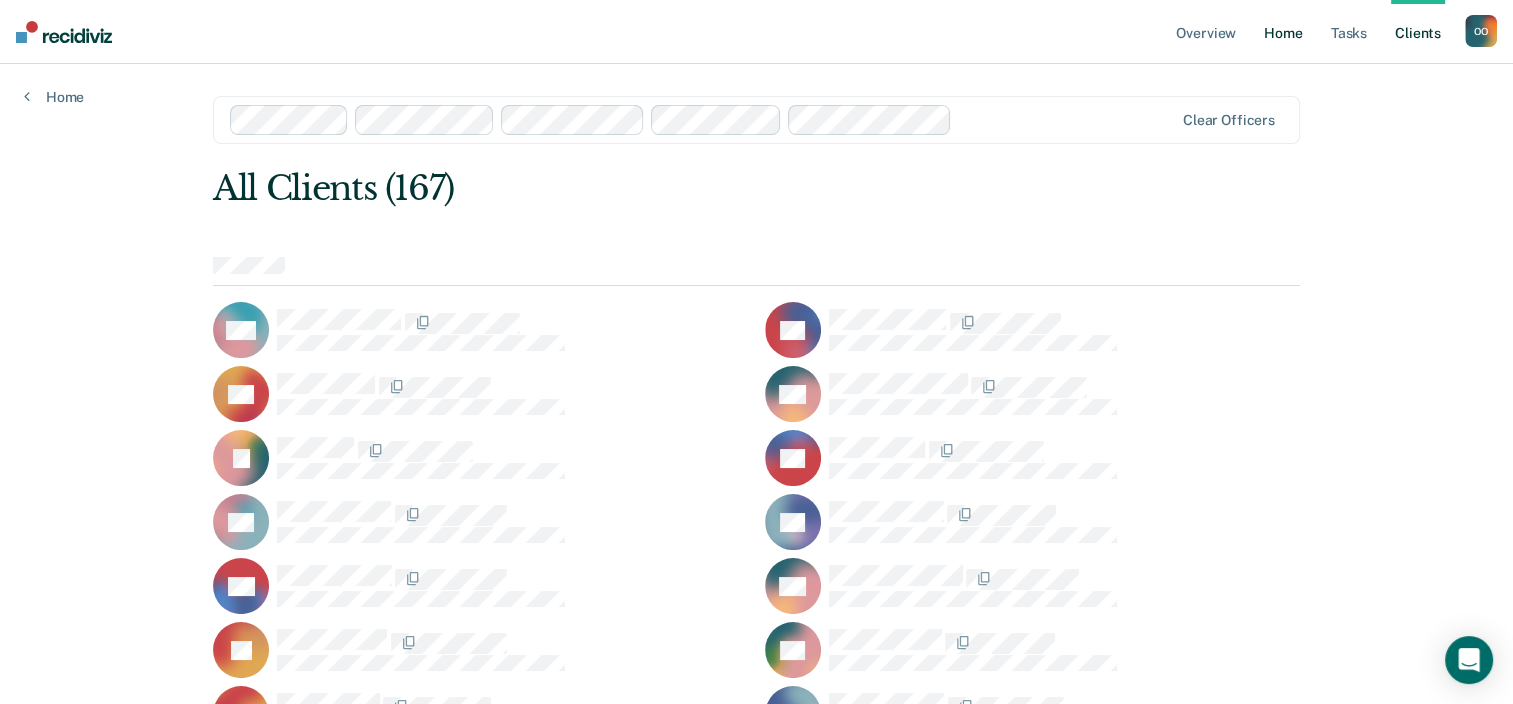 click on "Home" at bounding box center (1283, 32) 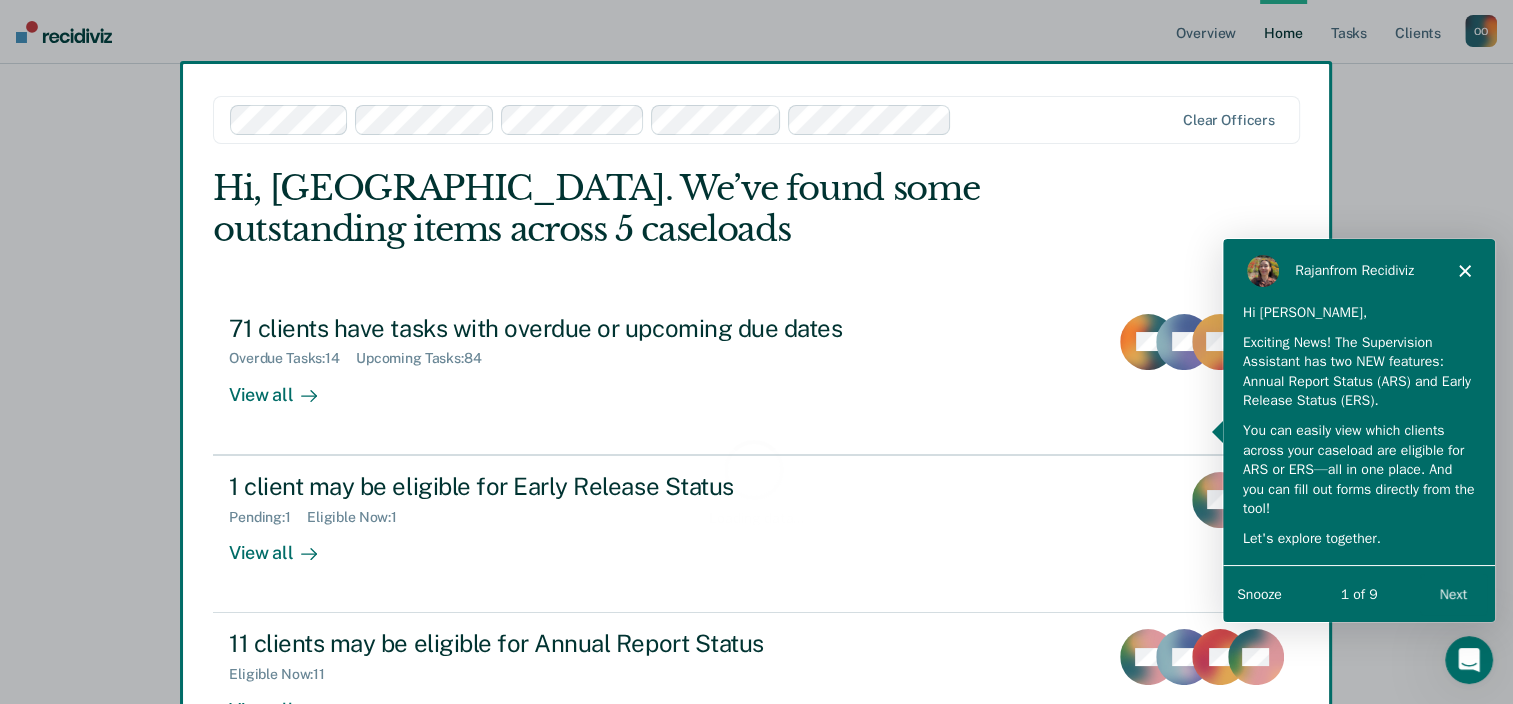 scroll, scrollTop: 0, scrollLeft: 0, axis: both 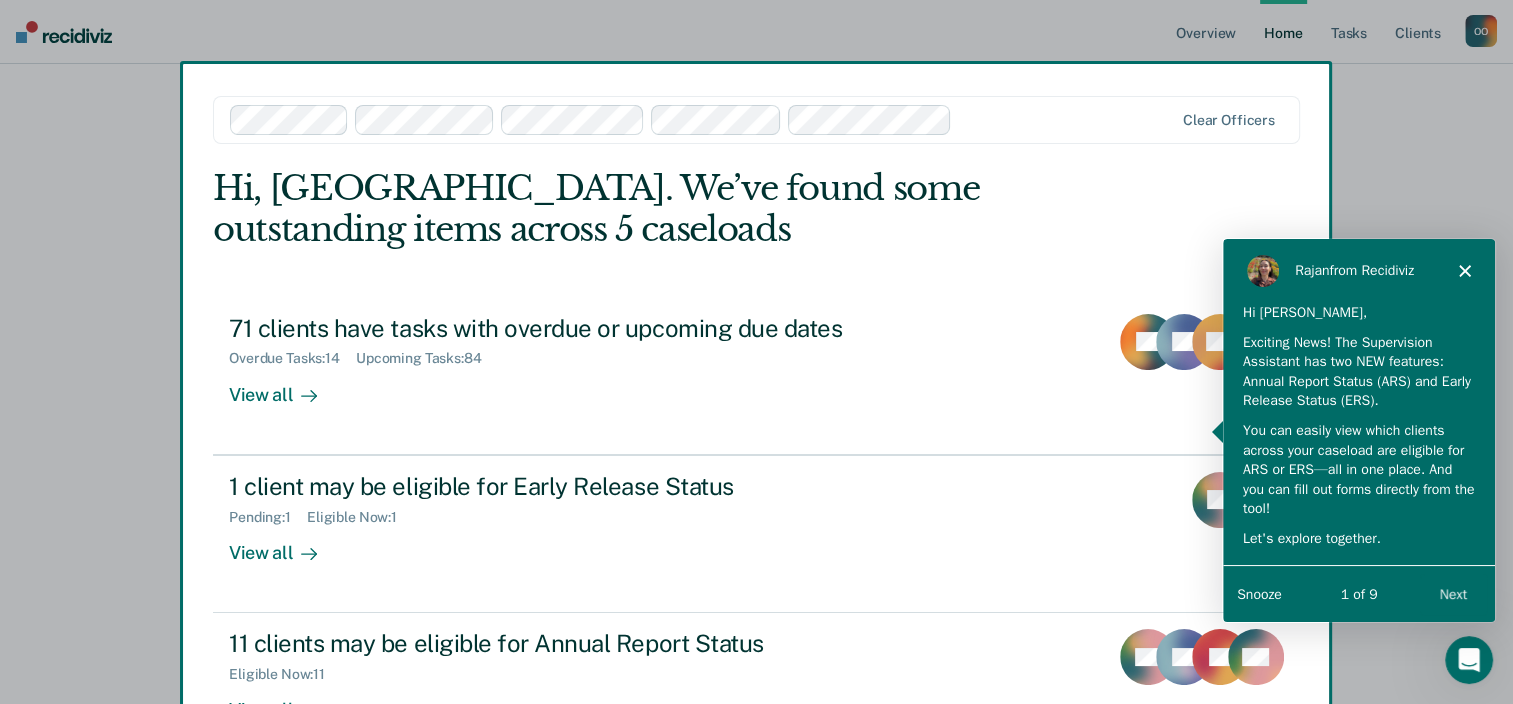 click 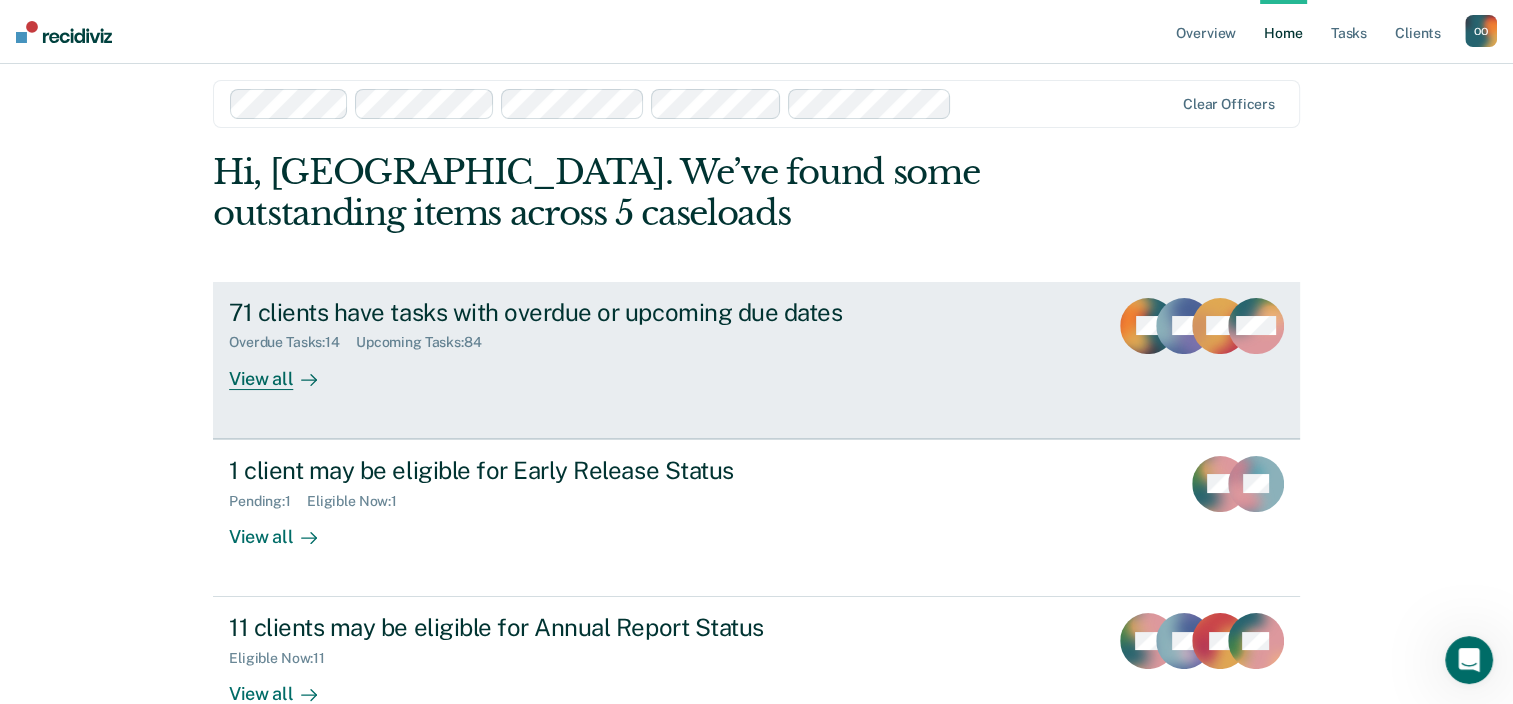 scroll, scrollTop: 0, scrollLeft: 0, axis: both 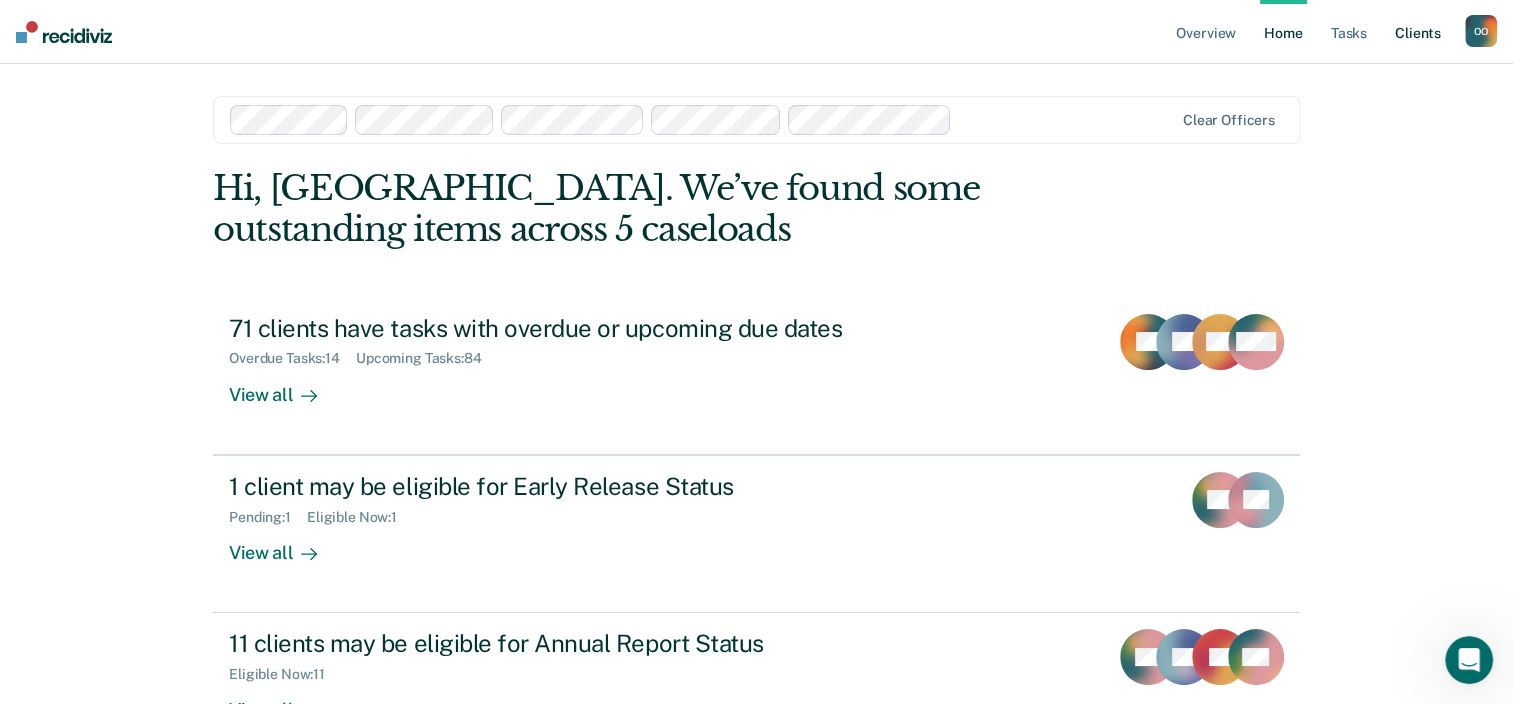 click on "Client s" at bounding box center (1418, 32) 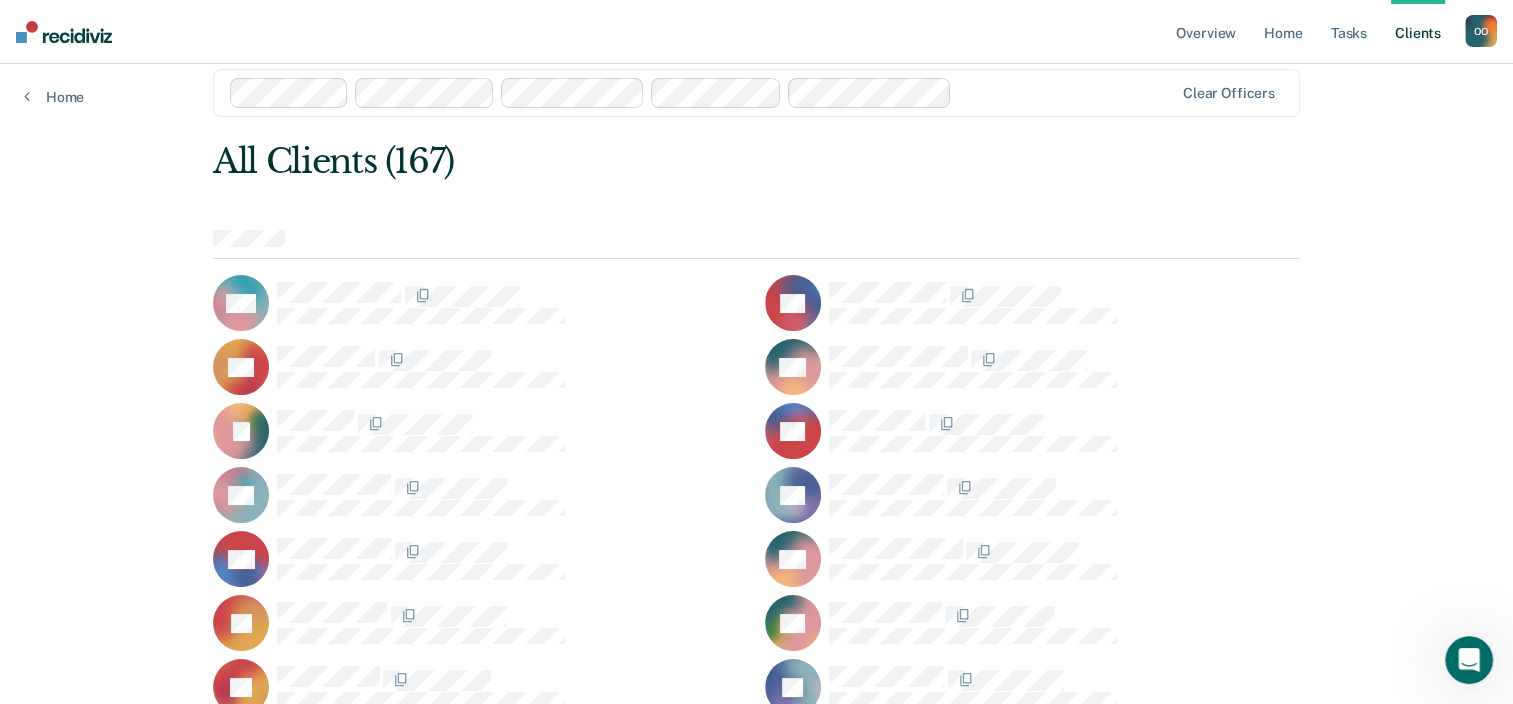 scroll, scrollTop: 0, scrollLeft: 0, axis: both 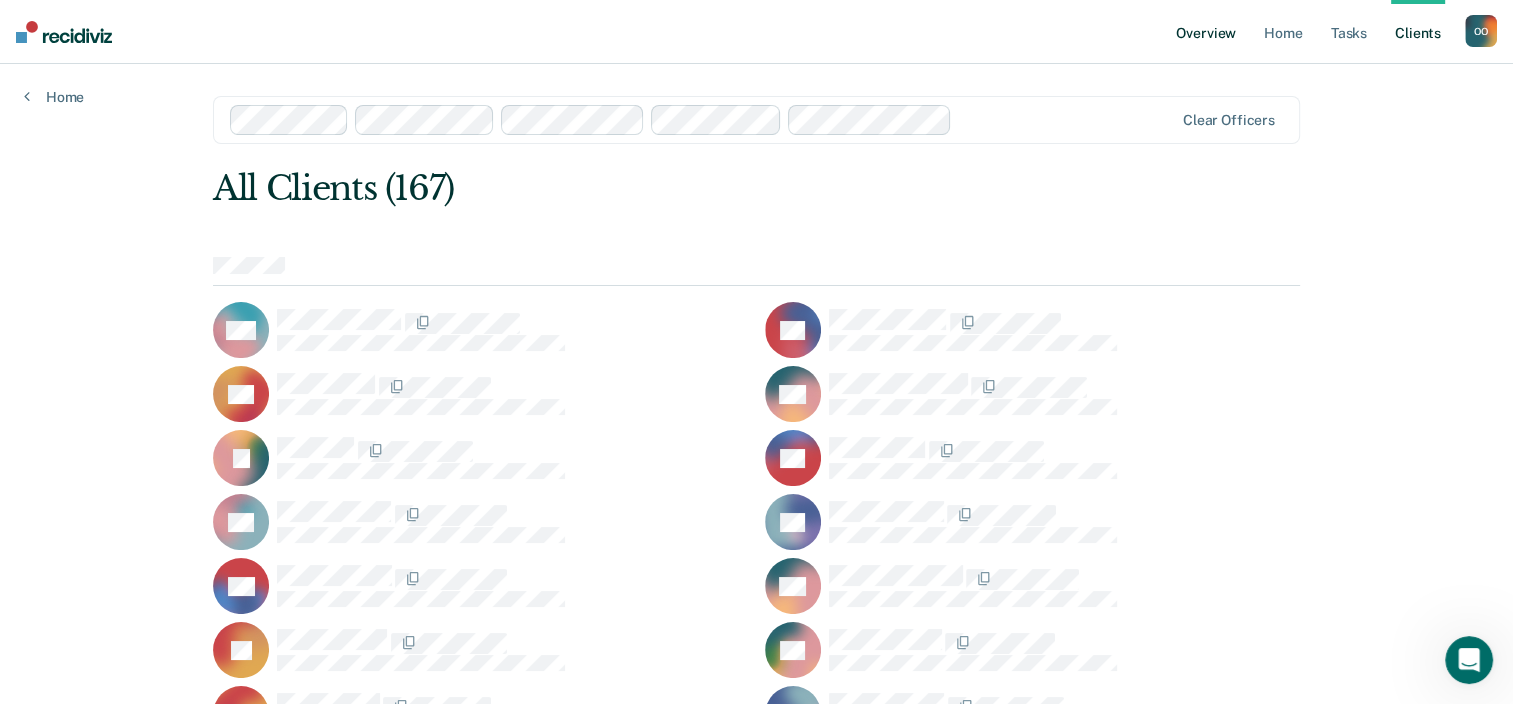click on "Overview" at bounding box center (1206, 32) 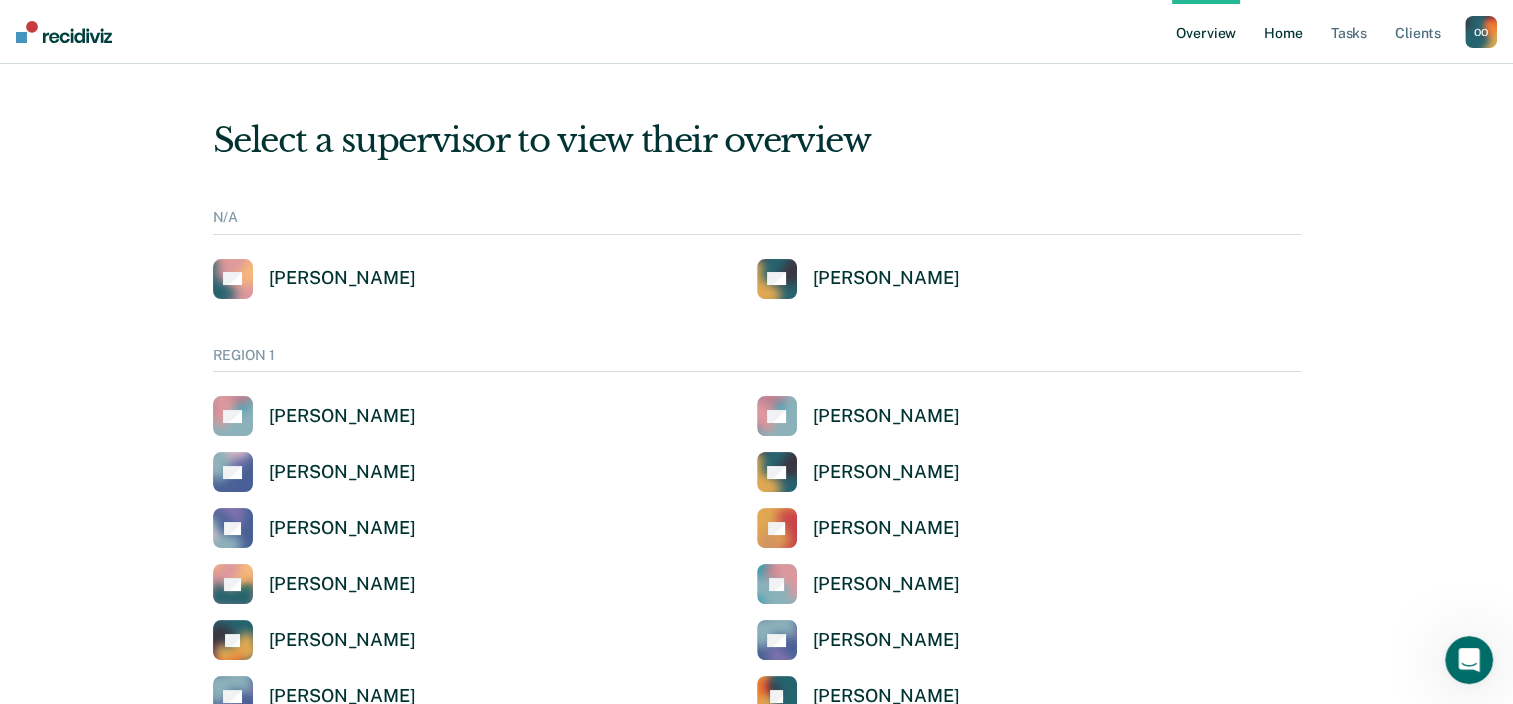 click on "Home" at bounding box center [1283, 32] 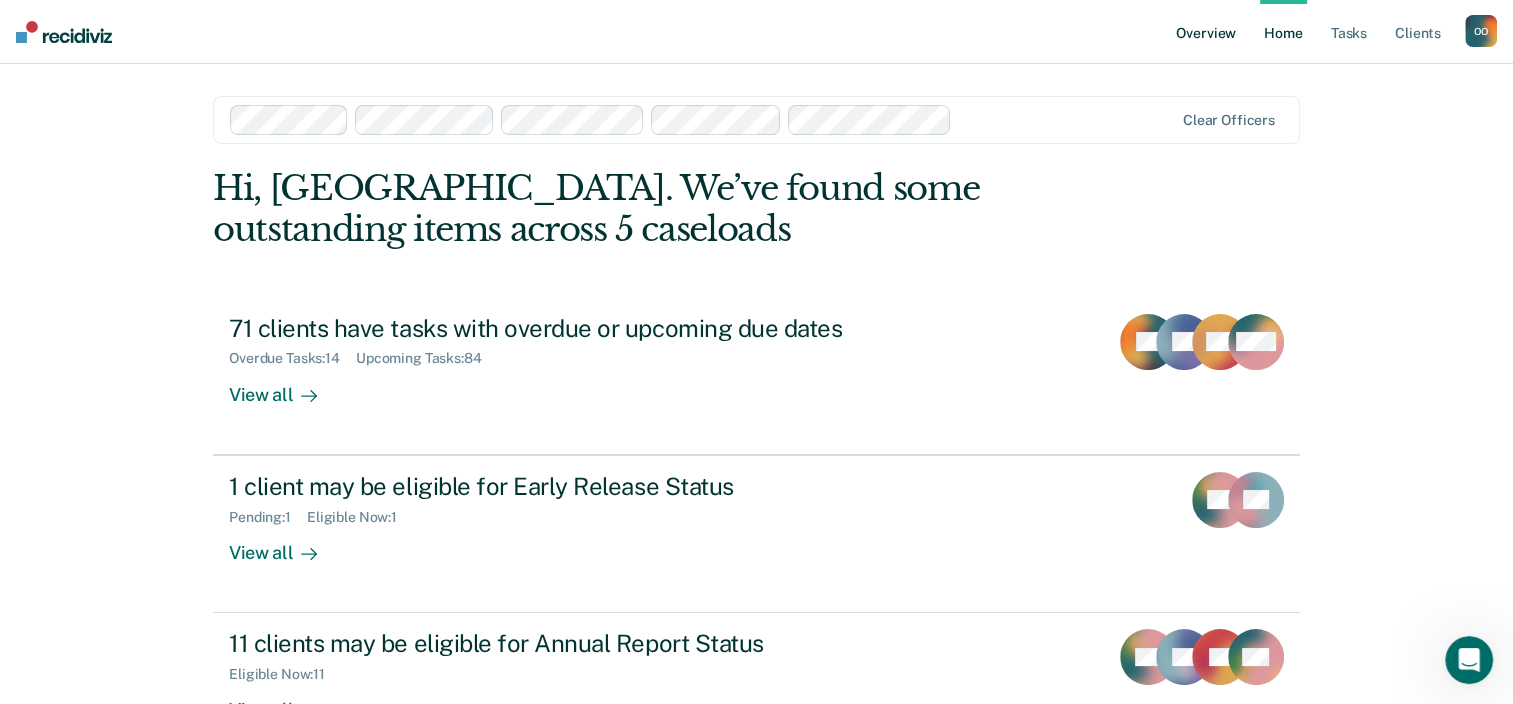 click on "Overview" at bounding box center (1206, 32) 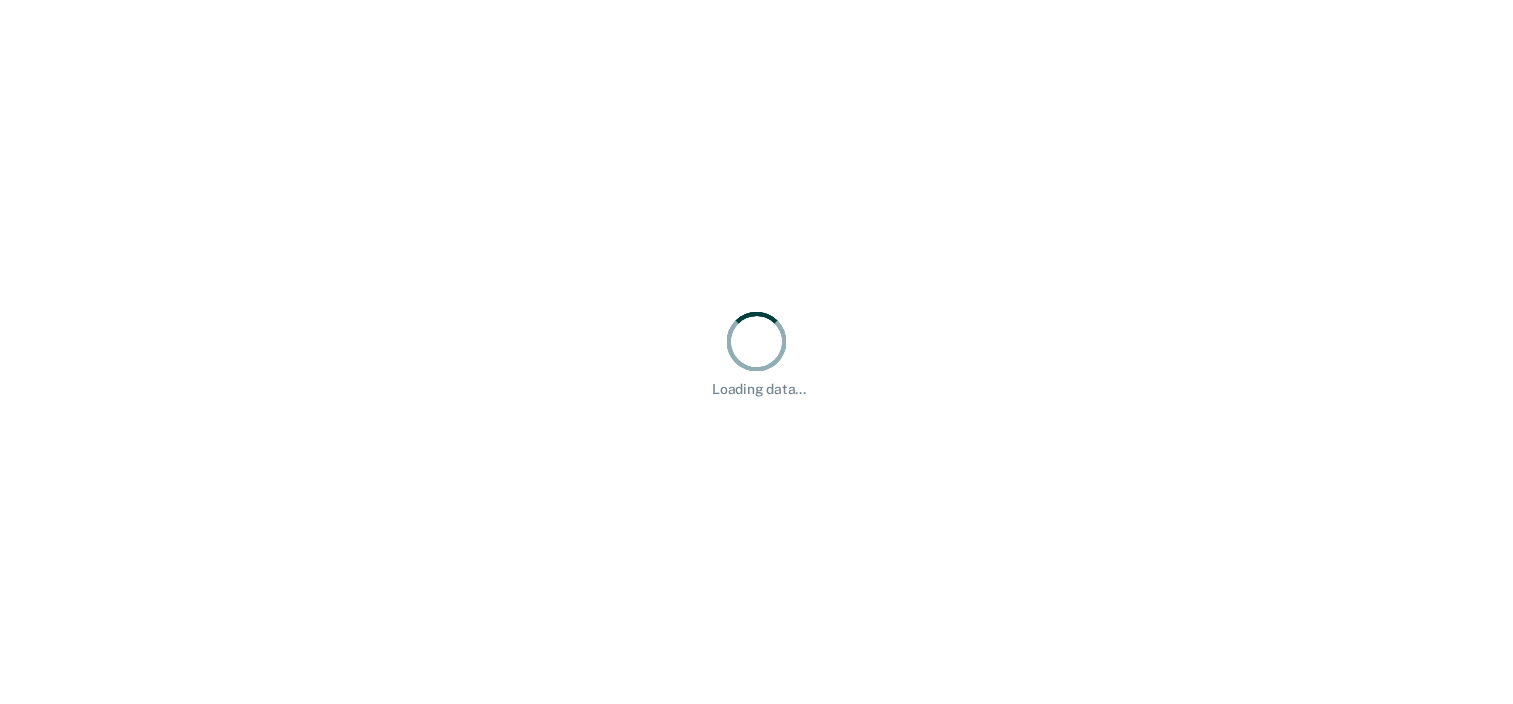 scroll, scrollTop: 0, scrollLeft: 0, axis: both 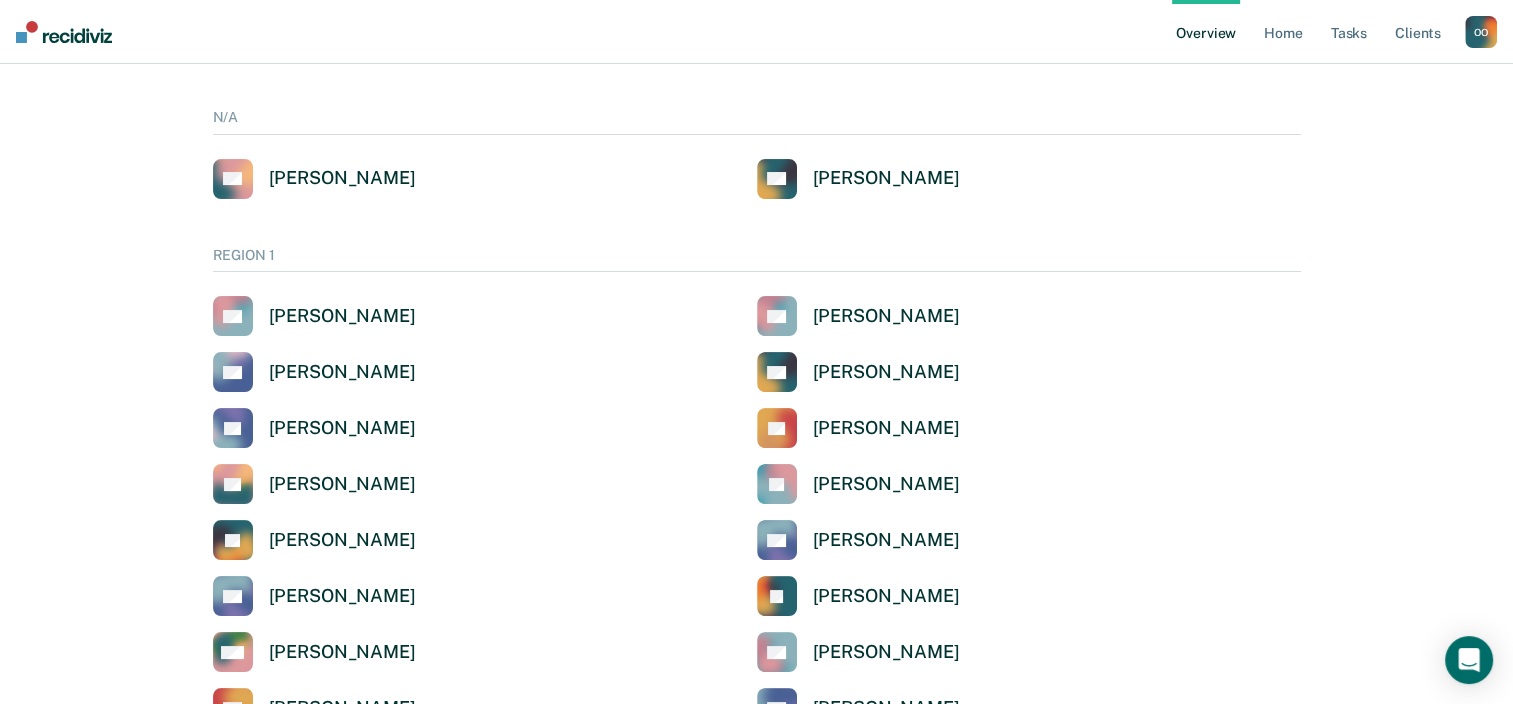 click on "O O" at bounding box center (1481, 32) 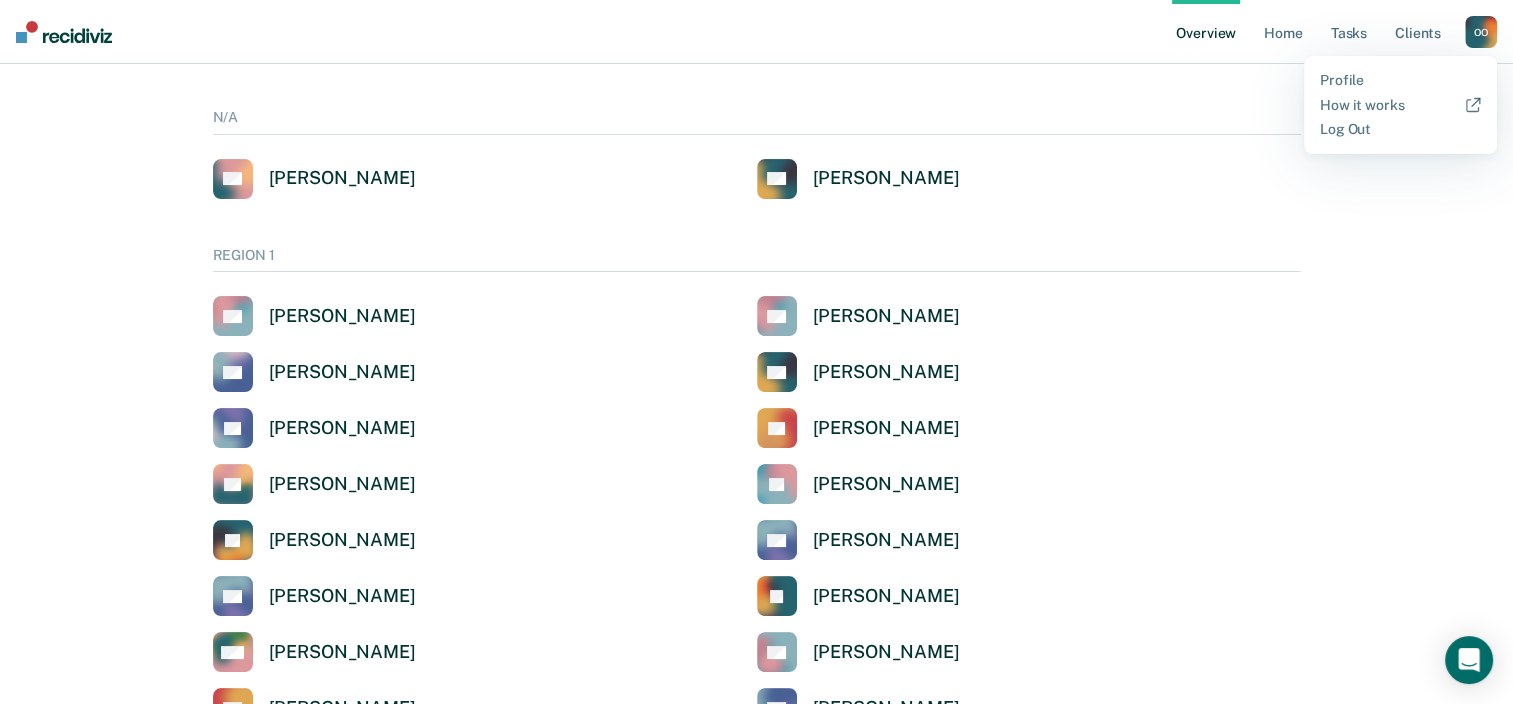 click at bounding box center (64, 32) 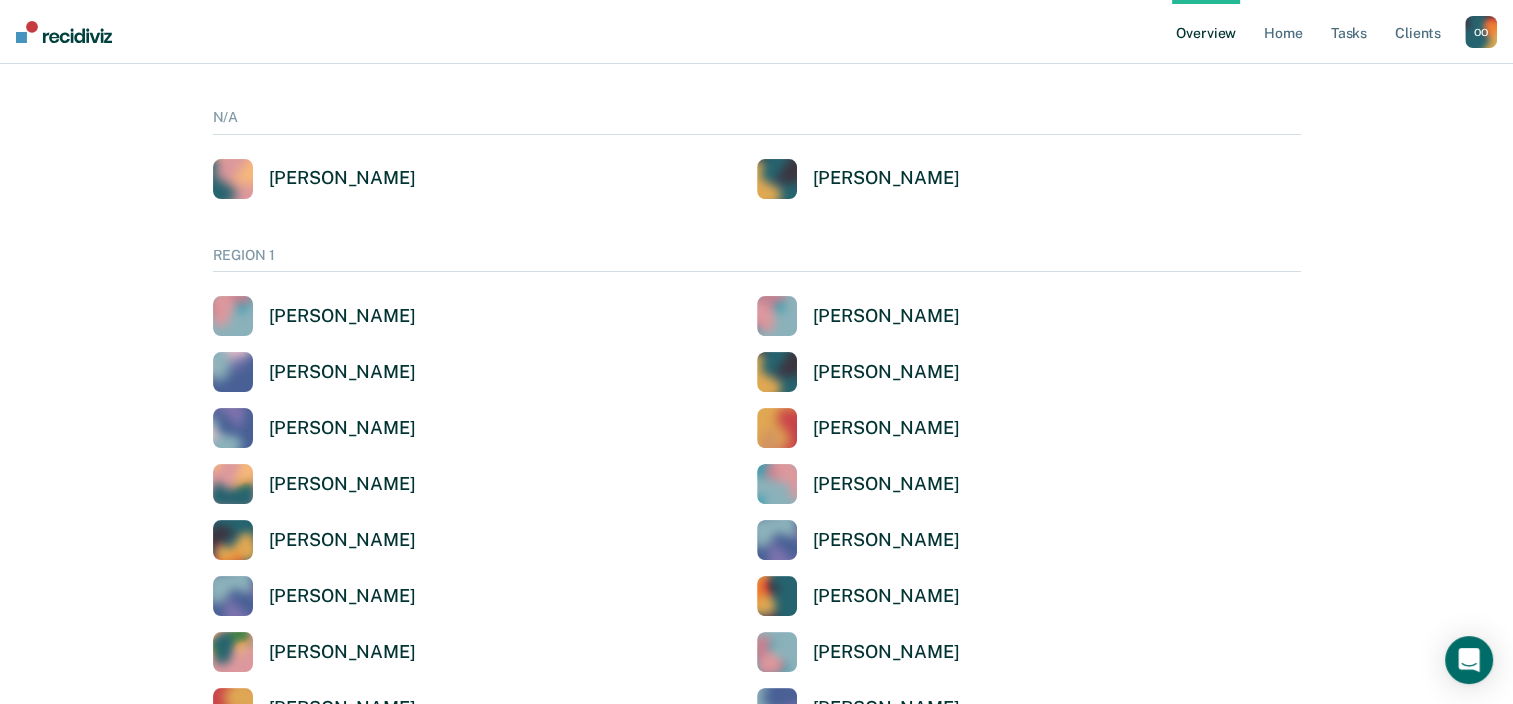 scroll, scrollTop: 0, scrollLeft: 0, axis: both 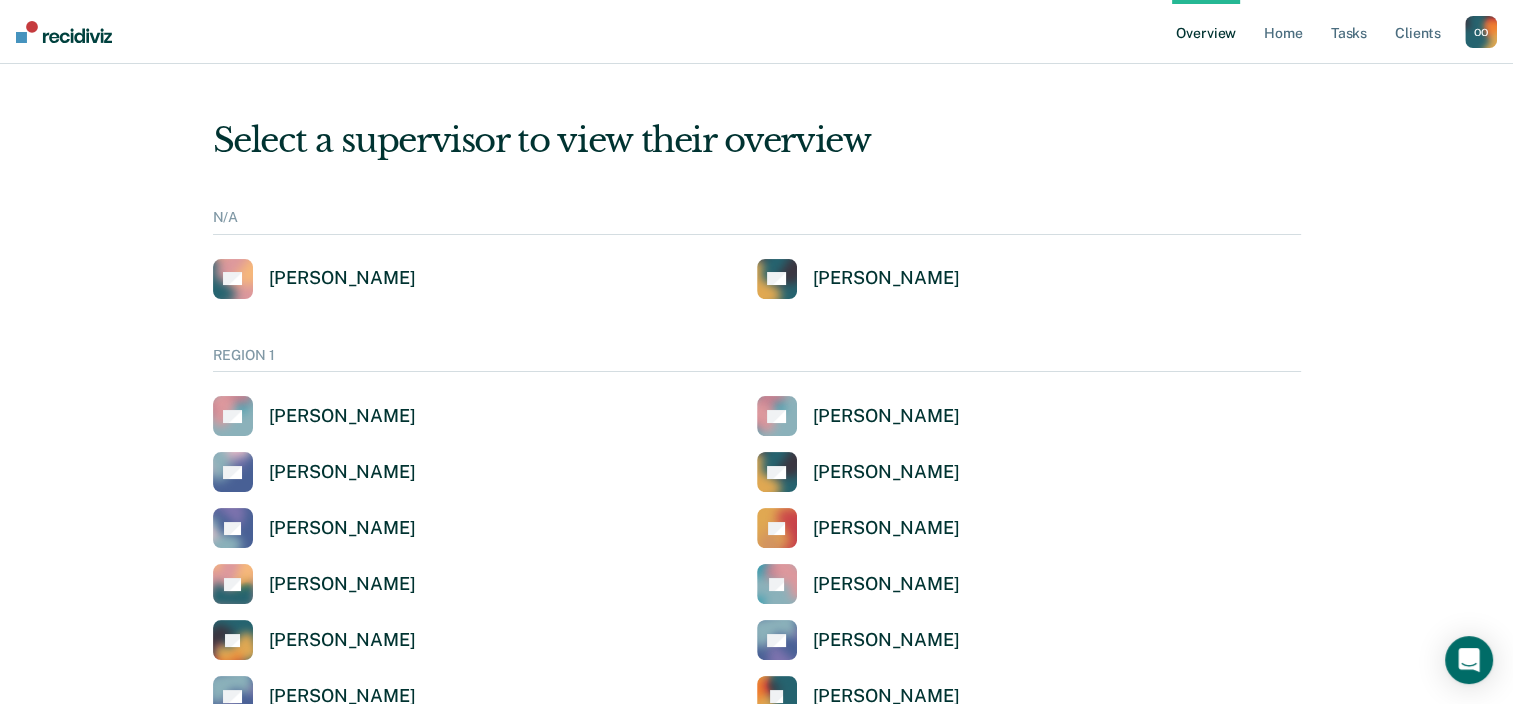 click at bounding box center (64, 32) 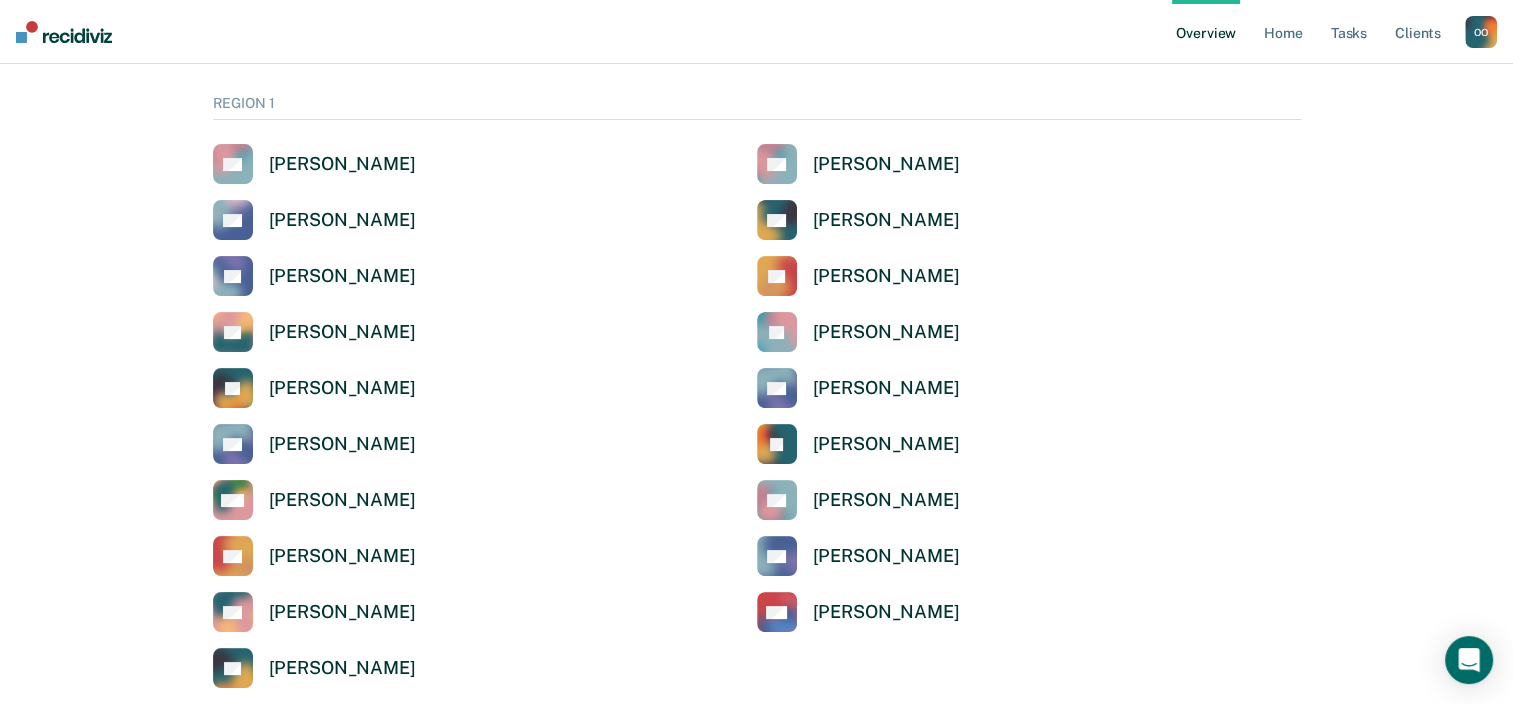 scroll, scrollTop: 0, scrollLeft: 0, axis: both 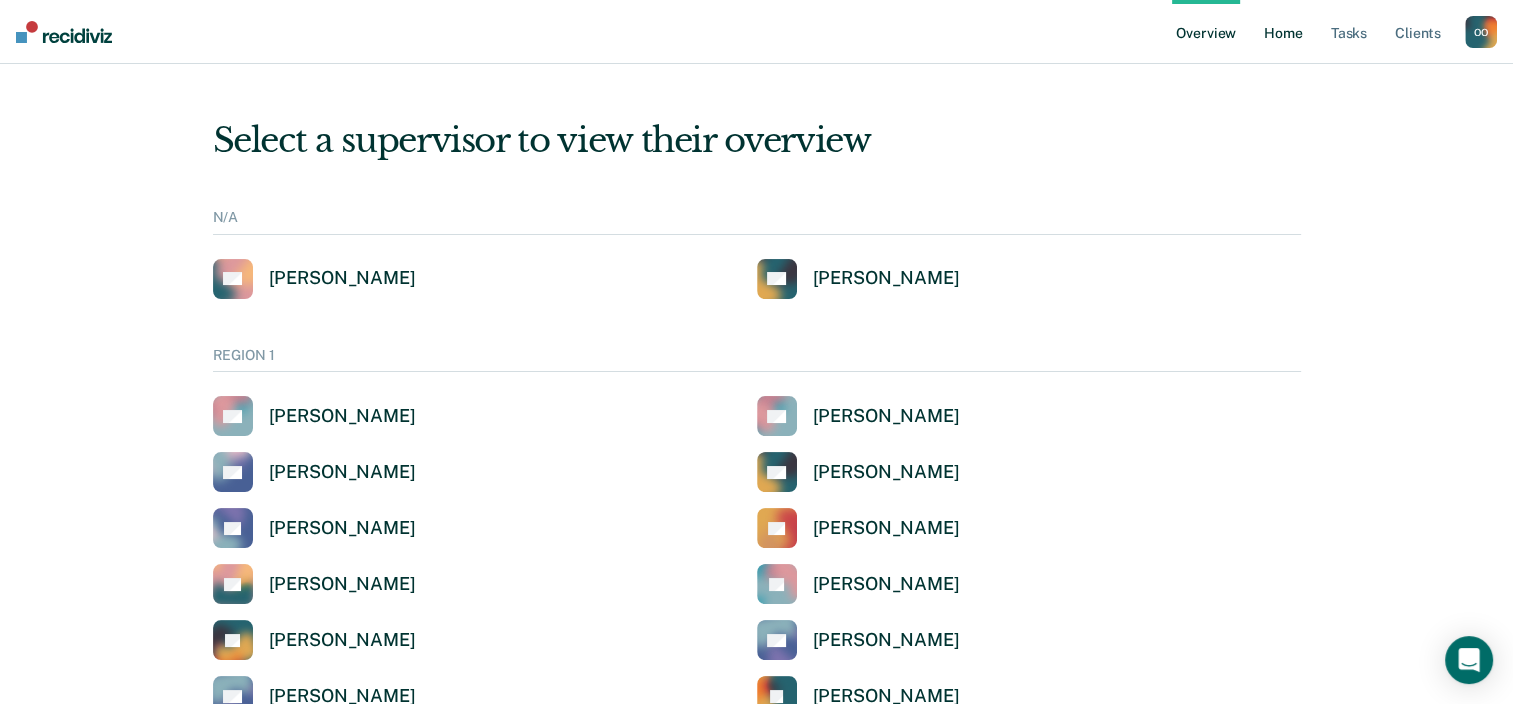 click on "Home" at bounding box center (1283, 32) 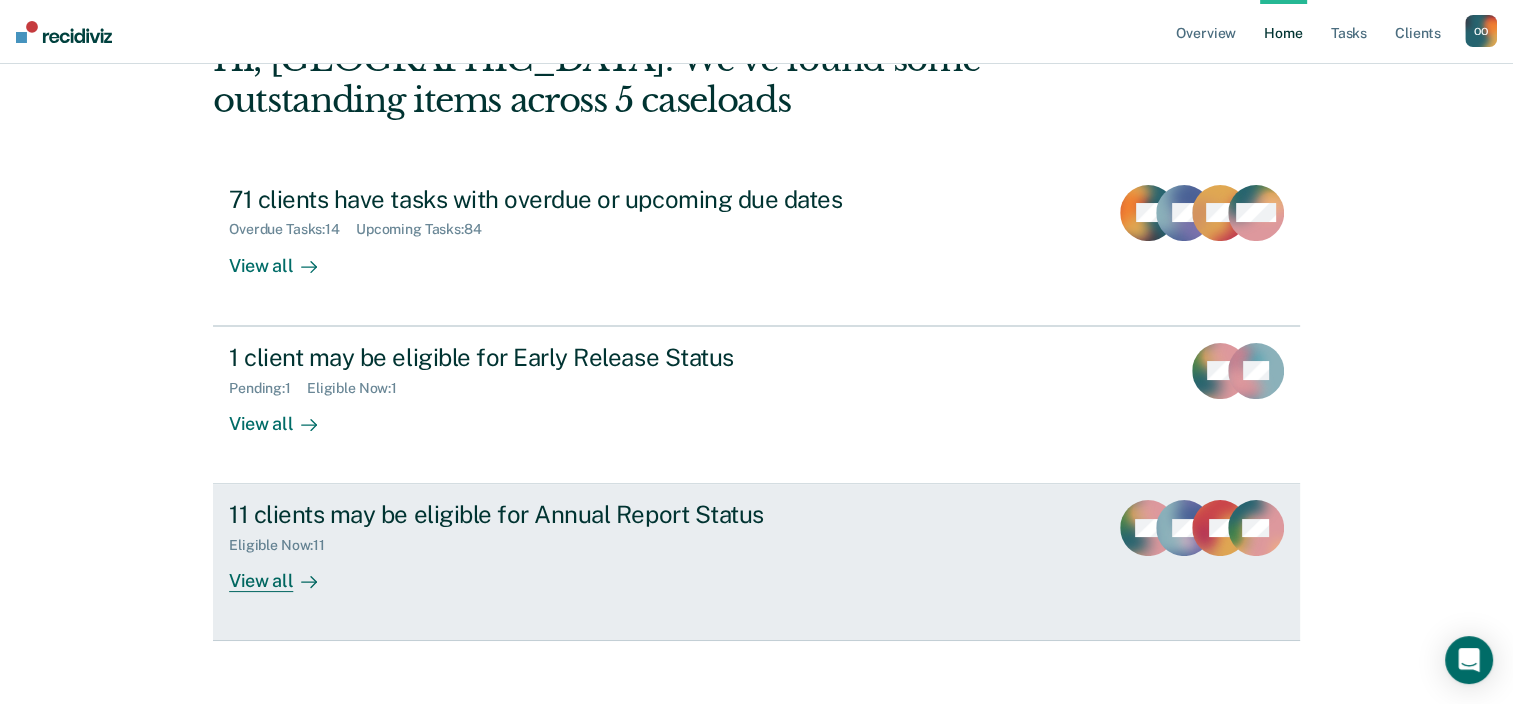 scroll, scrollTop: 145, scrollLeft: 0, axis: vertical 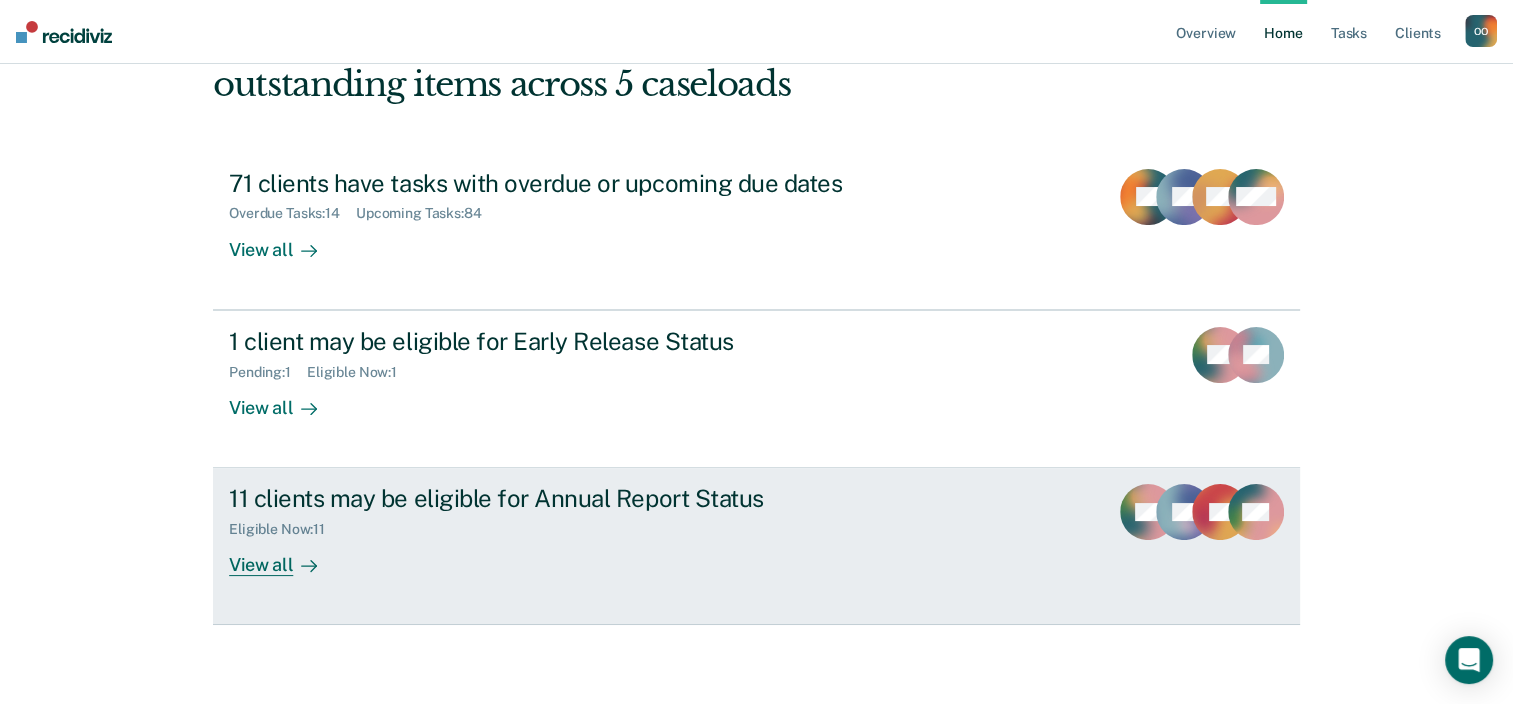 click on "Eligible Now :  11" at bounding box center [580, 525] 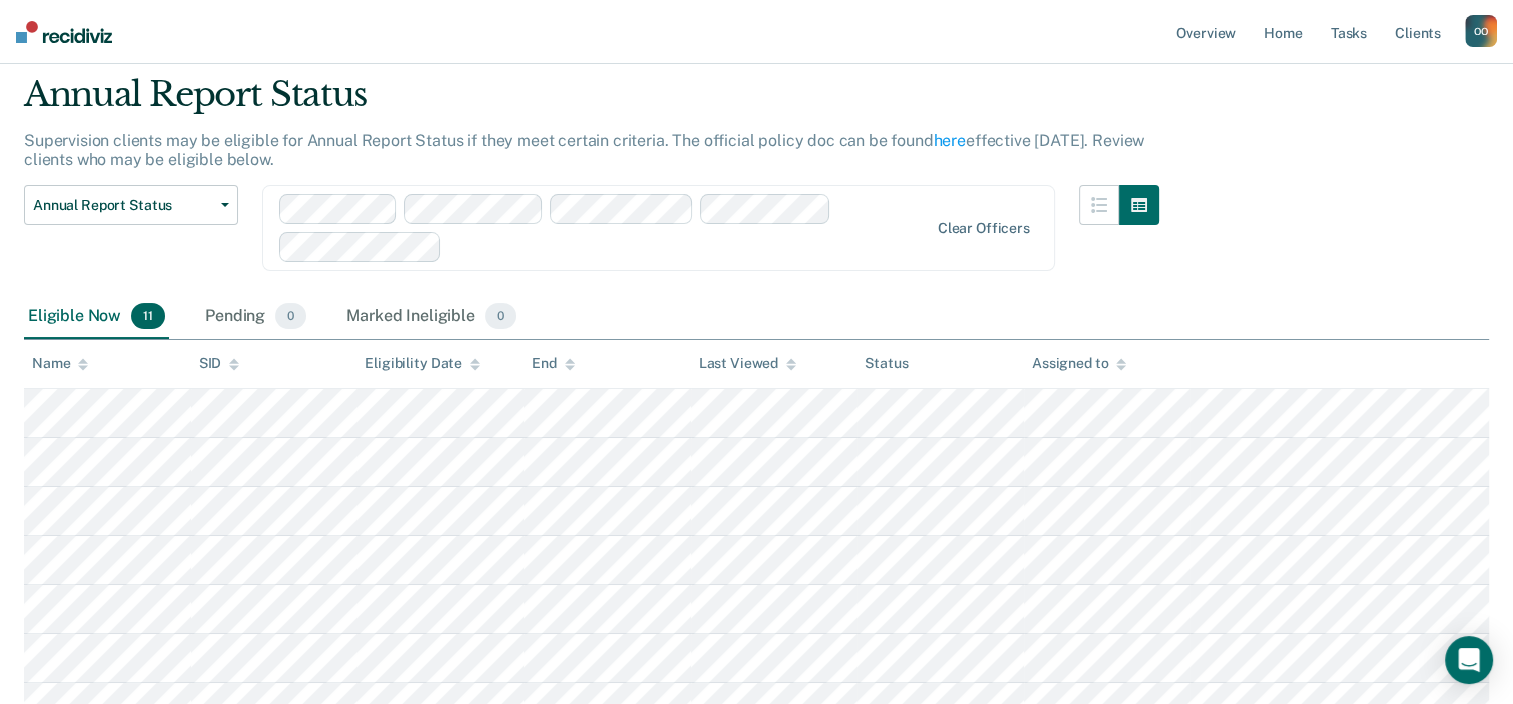 scroll, scrollTop: 29, scrollLeft: 0, axis: vertical 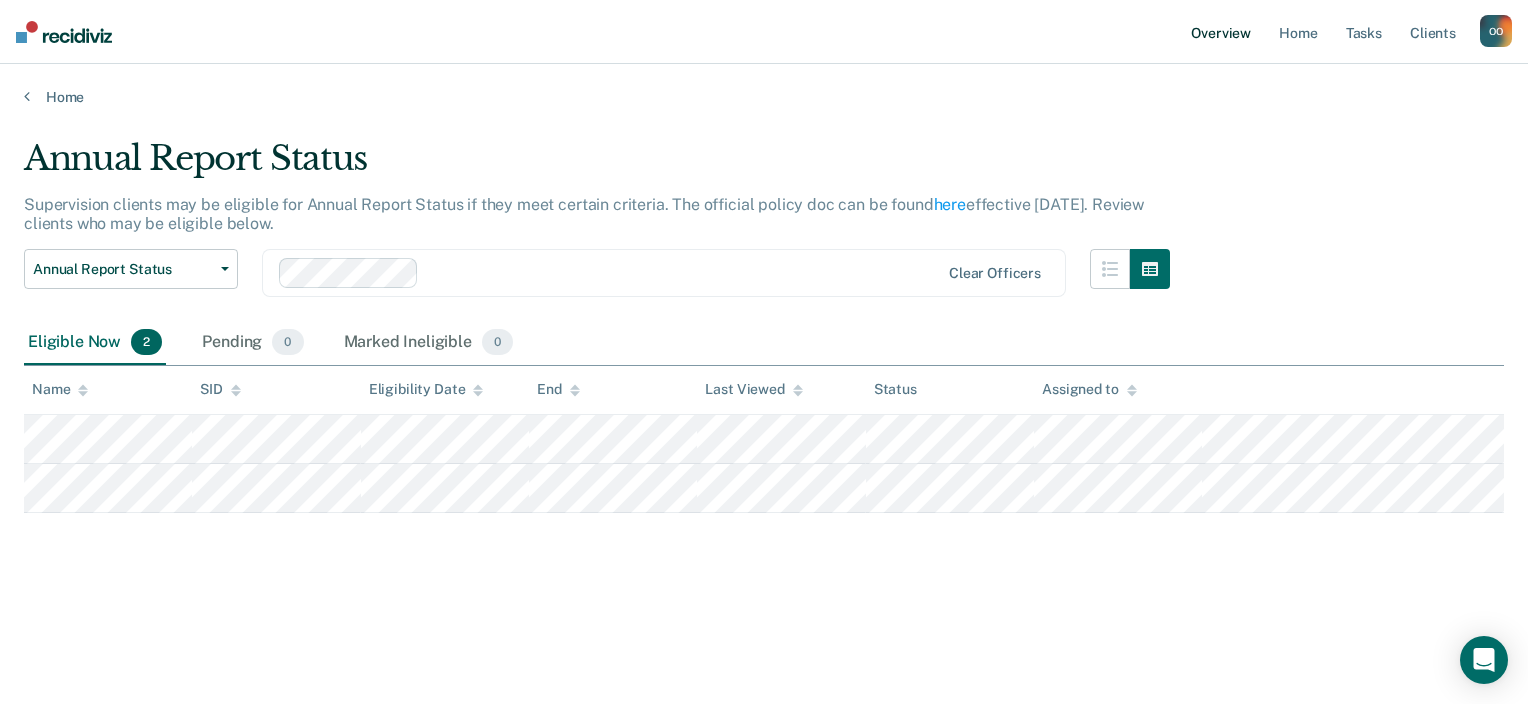 click on "Overview" at bounding box center (1221, 32) 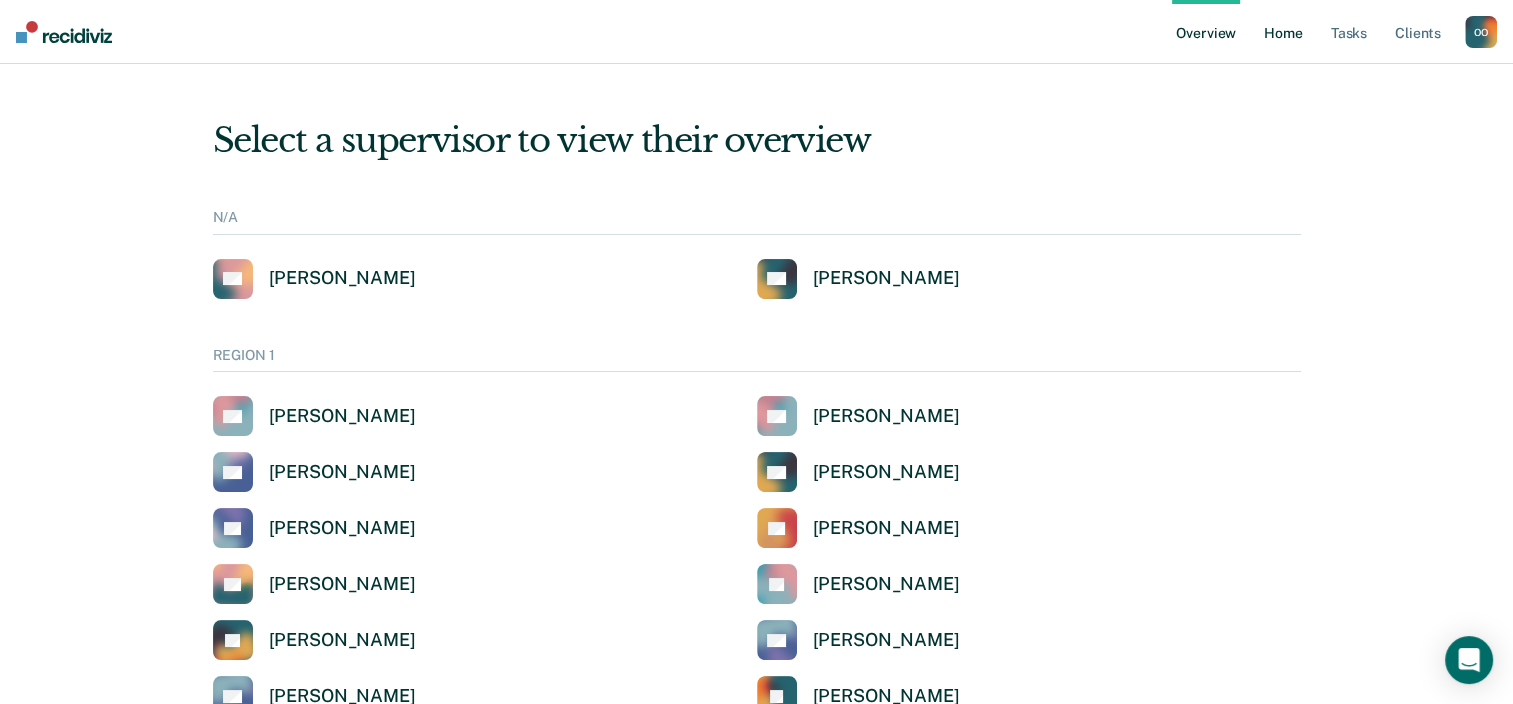 click on "Home" at bounding box center (1283, 32) 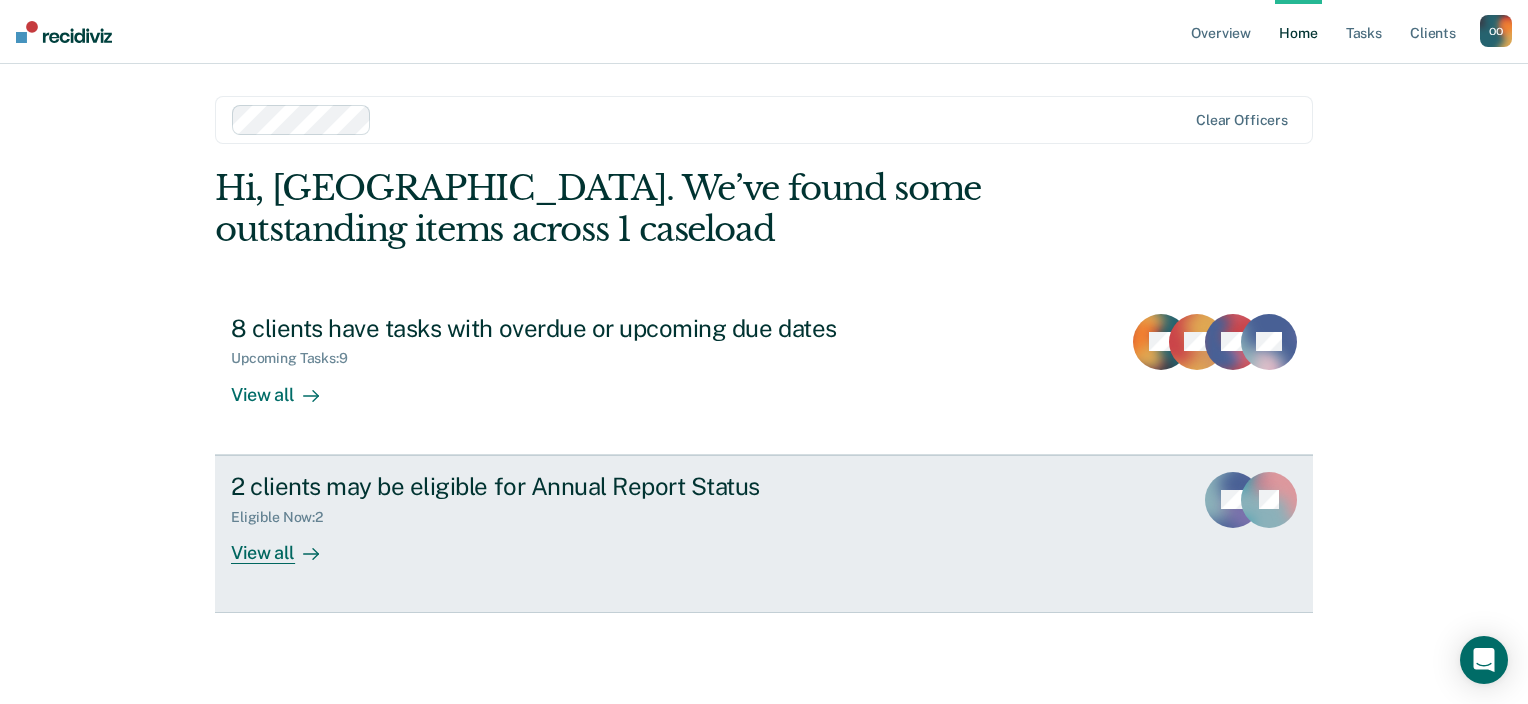 click on "2 clients may be eligible for Annual Report Status Eligible Now :  2 View all" at bounding box center (606, 518) 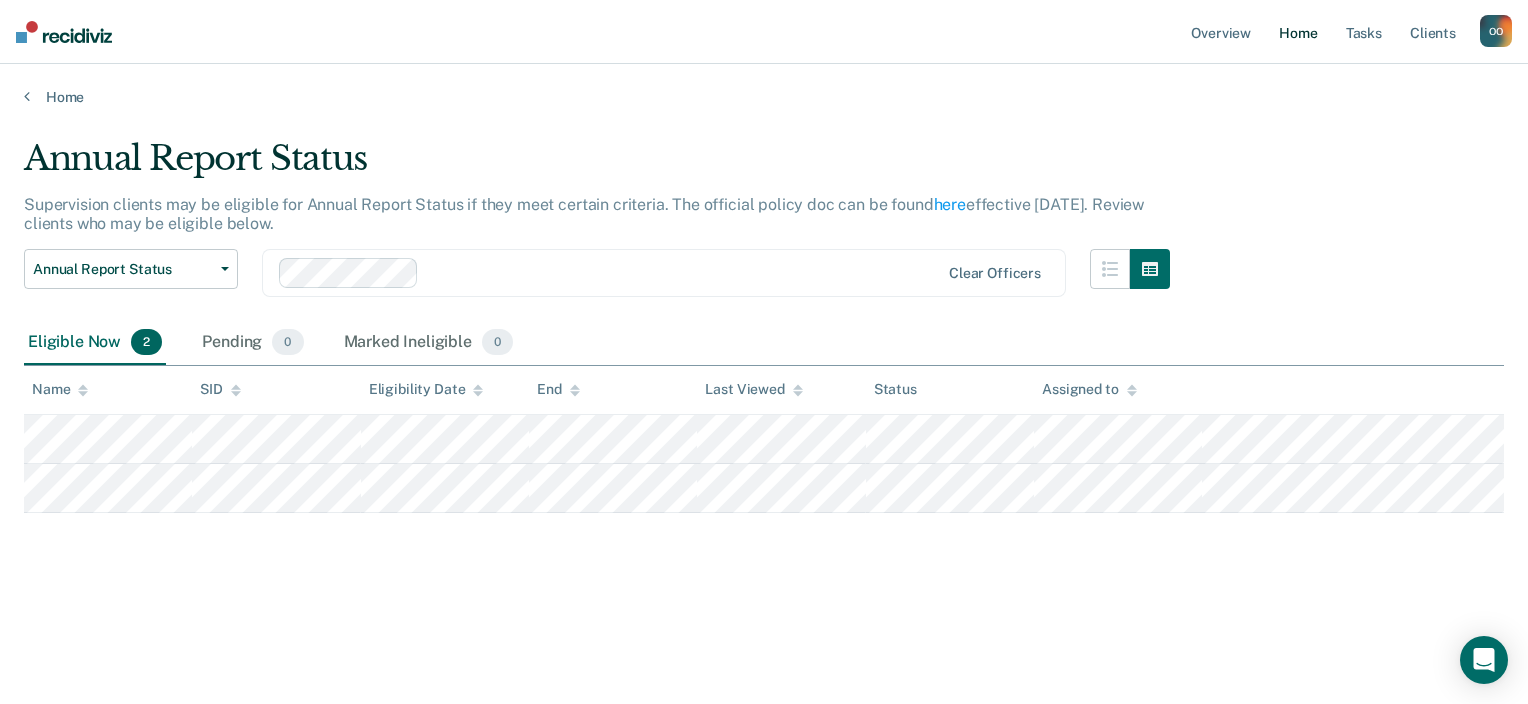 click on "Home" at bounding box center [1298, 32] 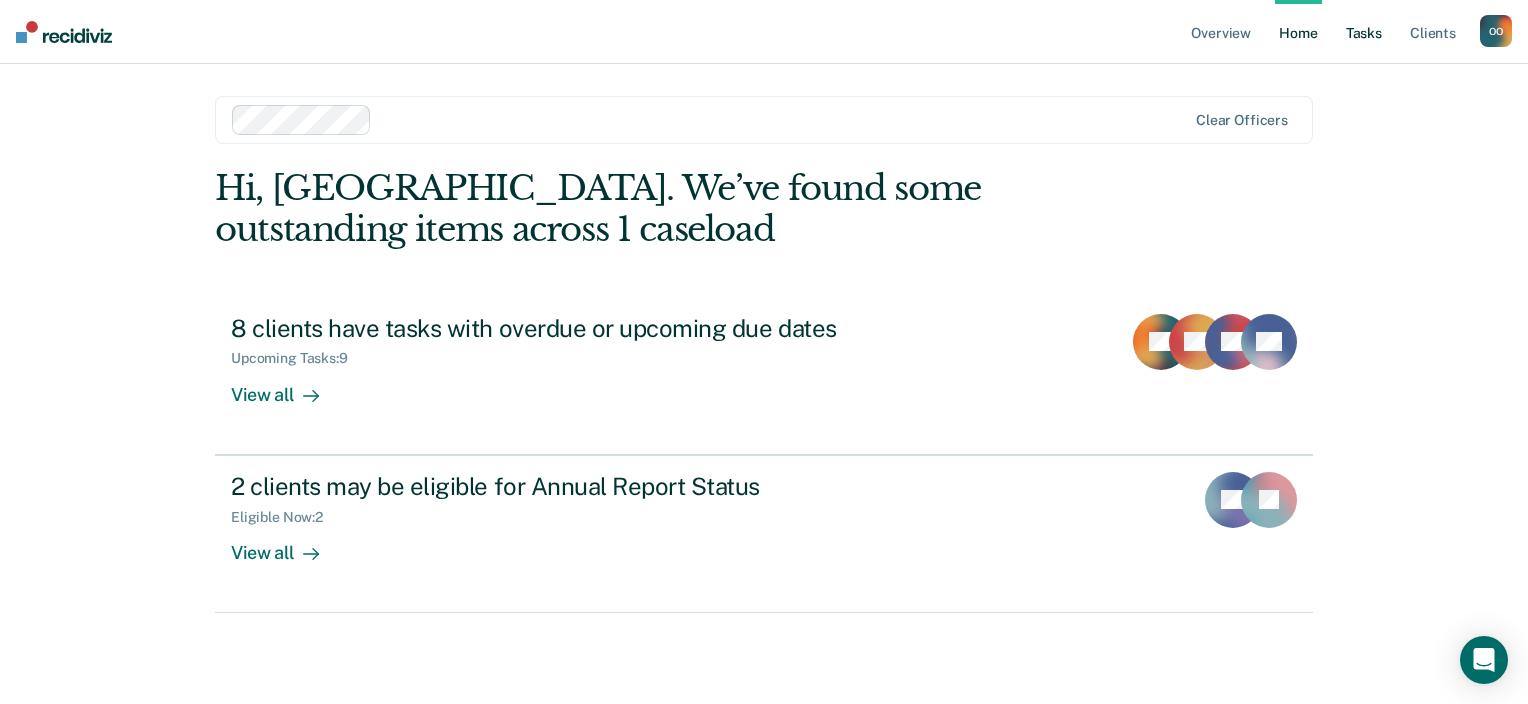 click on "Tasks" at bounding box center (1364, 32) 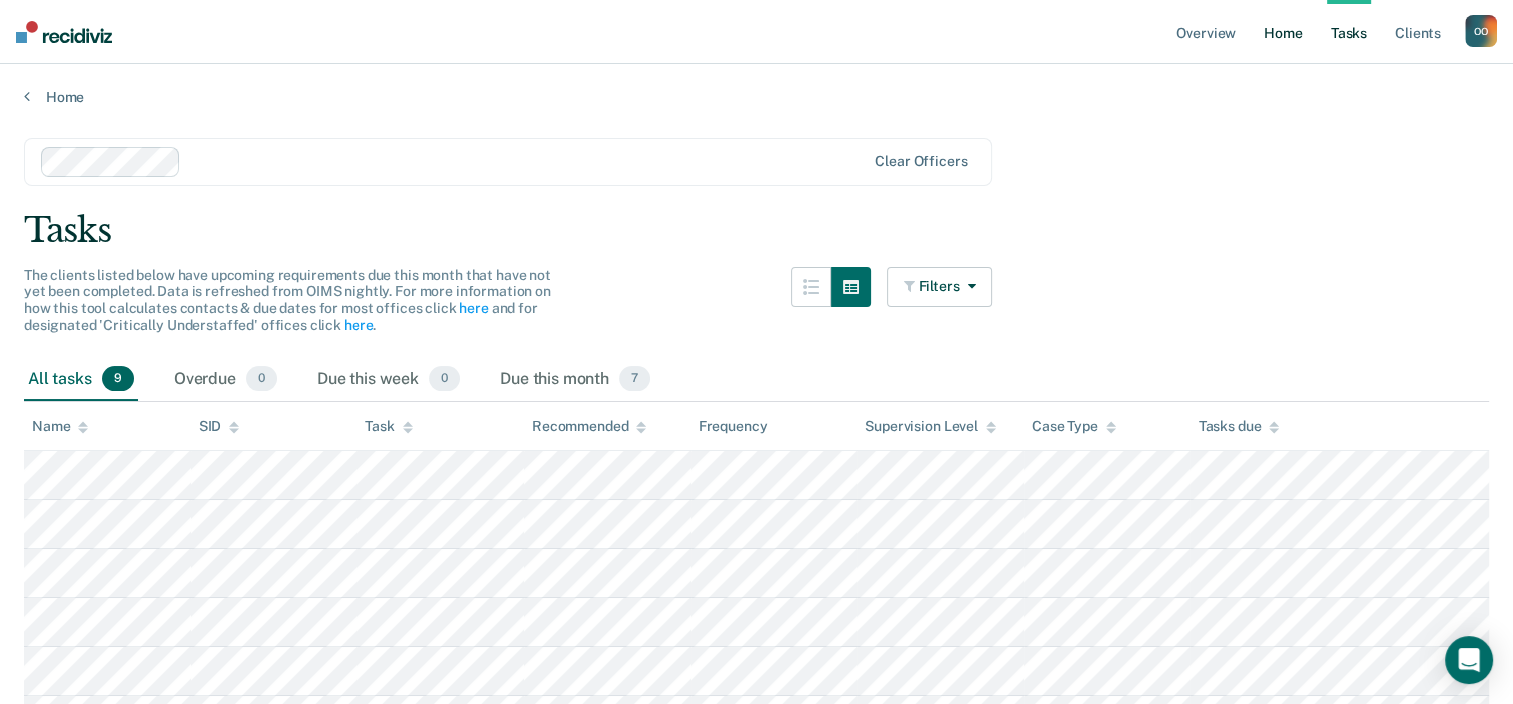 click on "Home" at bounding box center (1283, 32) 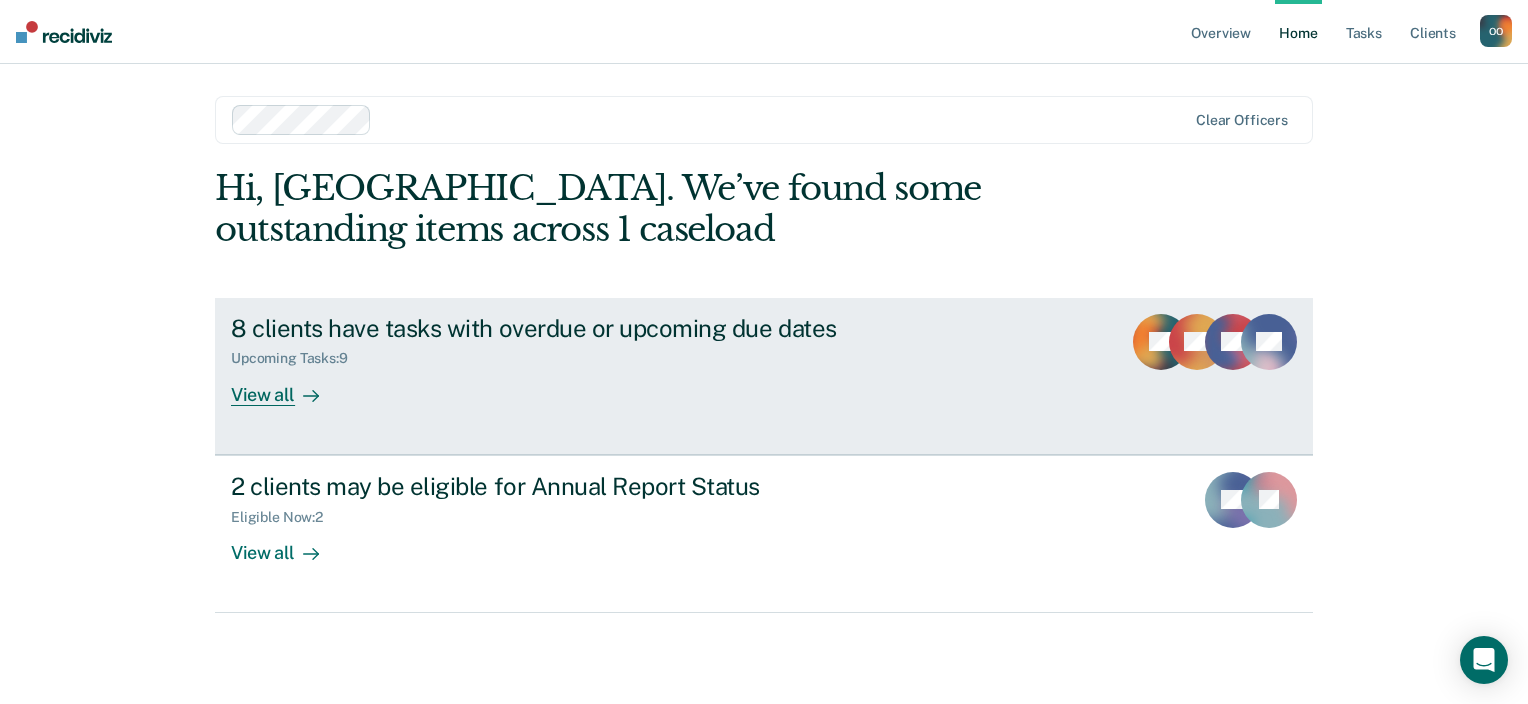 click on "8 clients have tasks with overdue or upcoming due dates Upcoming Tasks :  9 View all" at bounding box center [606, 360] 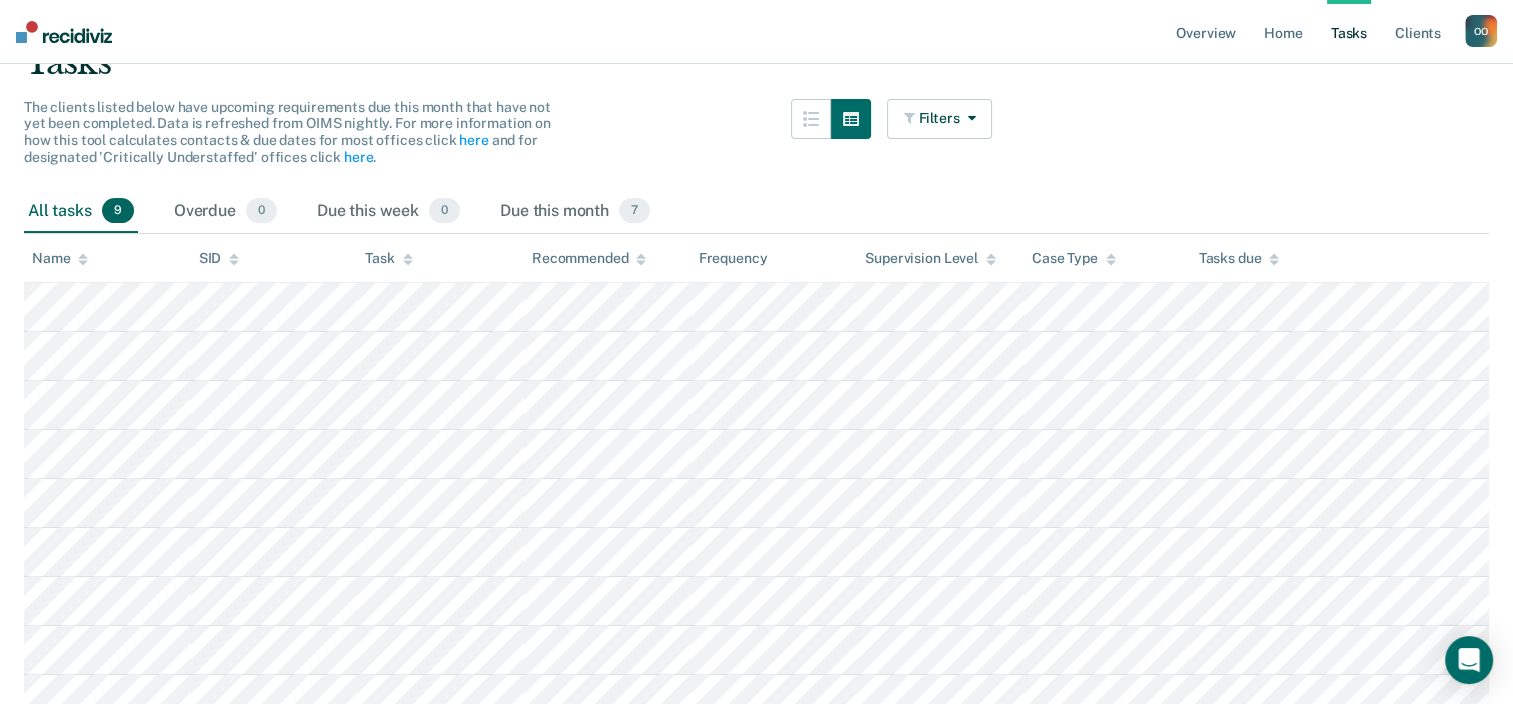 scroll, scrollTop: 0, scrollLeft: 0, axis: both 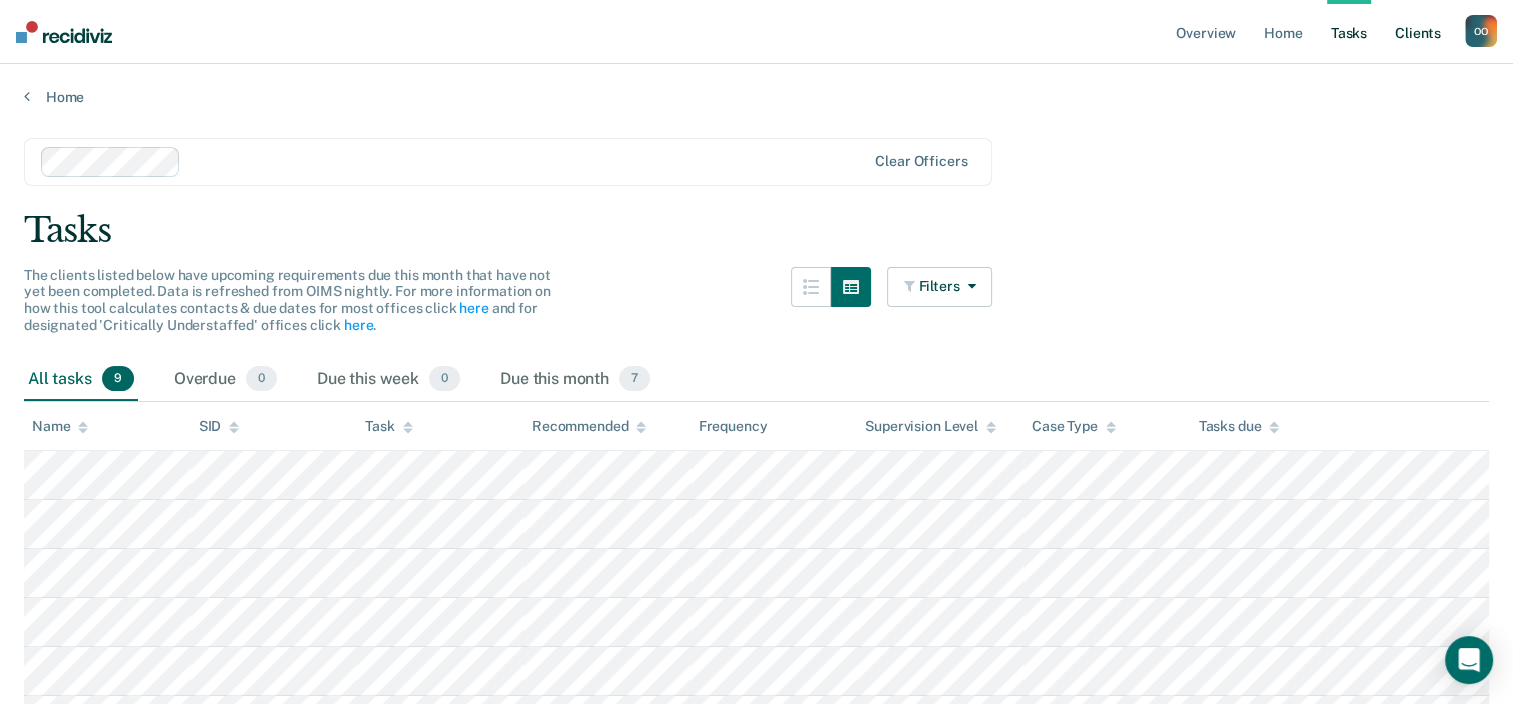 click on "Client s" at bounding box center [1418, 32] 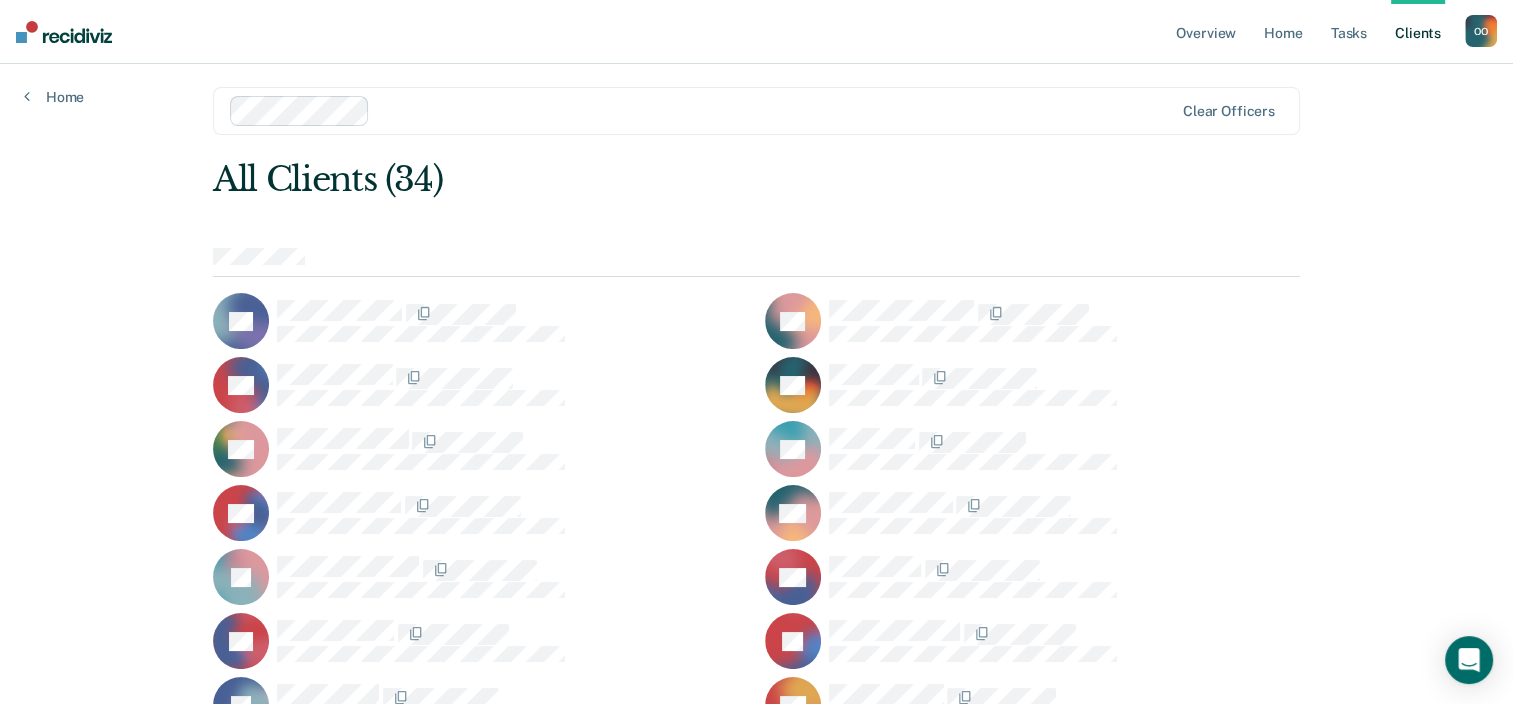 scroll, scrollTop: 0, scrollLeft: 0, axis: both 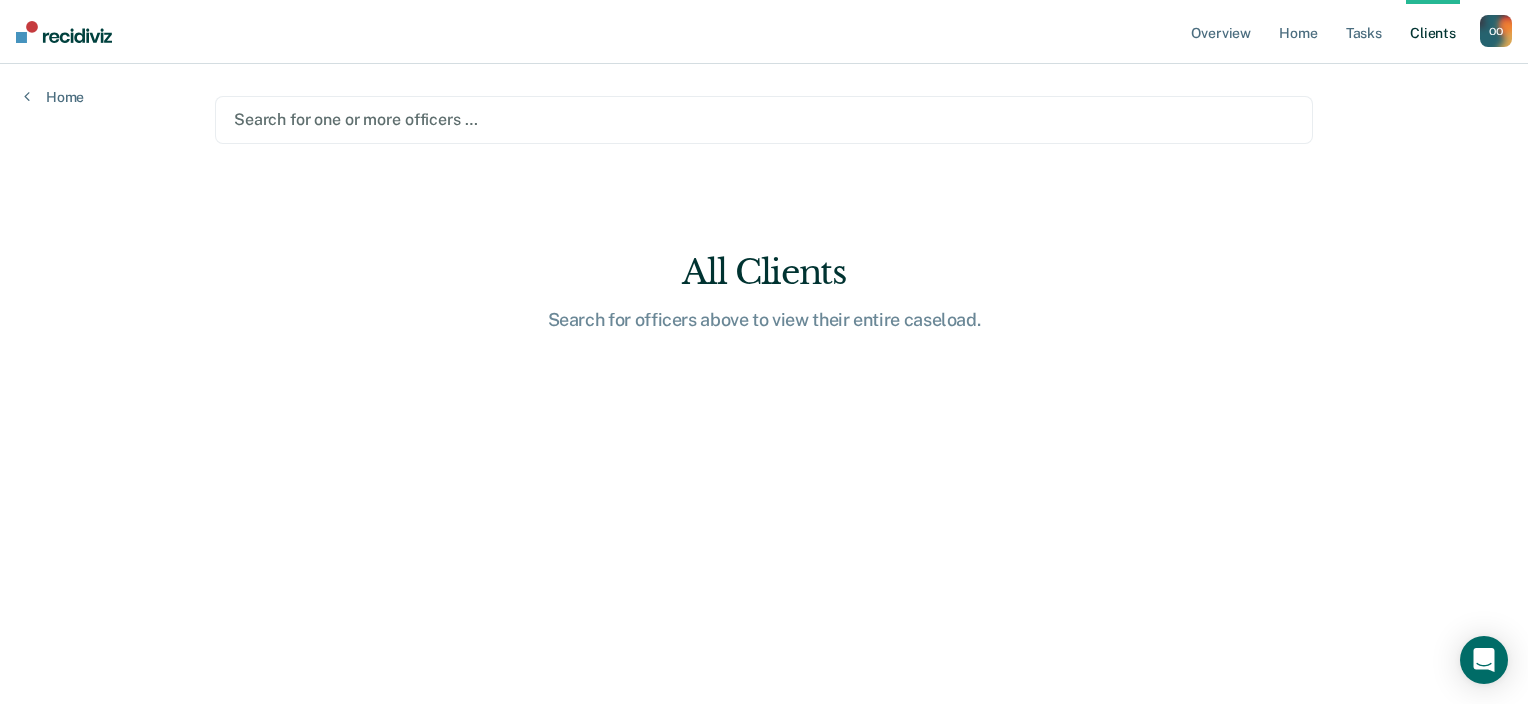 click on "Client s" at bounding box center (1433, 32) 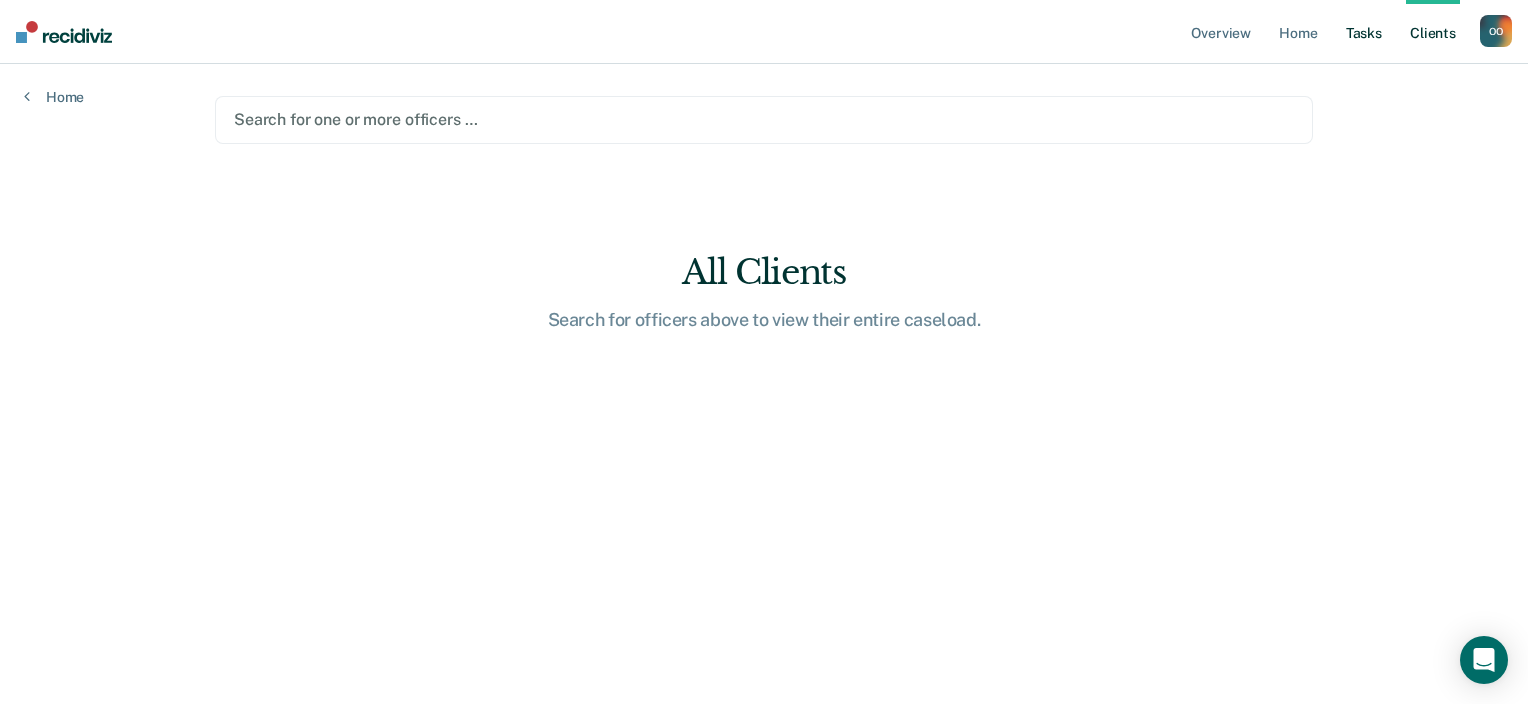 click on "Tasks" at bounding box center [1364, 32] 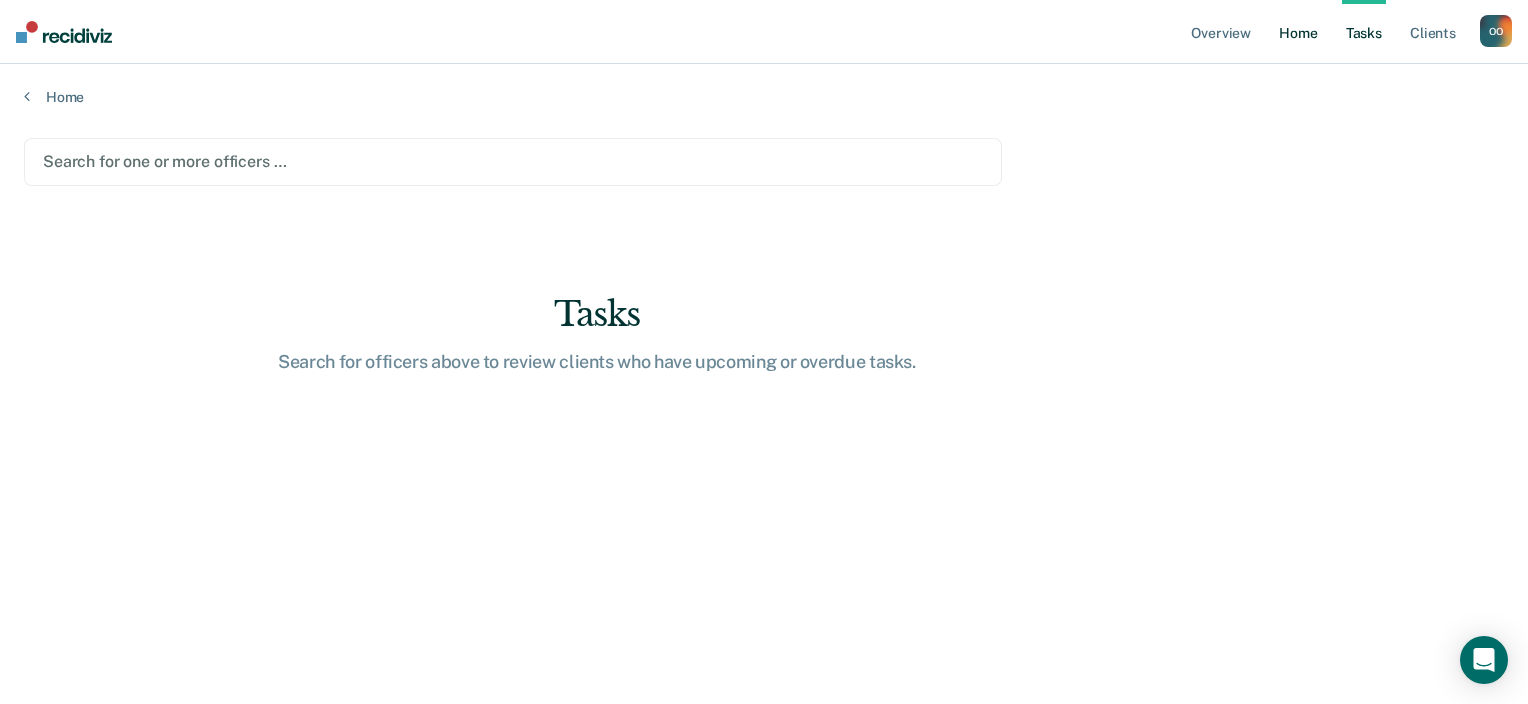 click on "Home" at bounding box center [1298, 32] 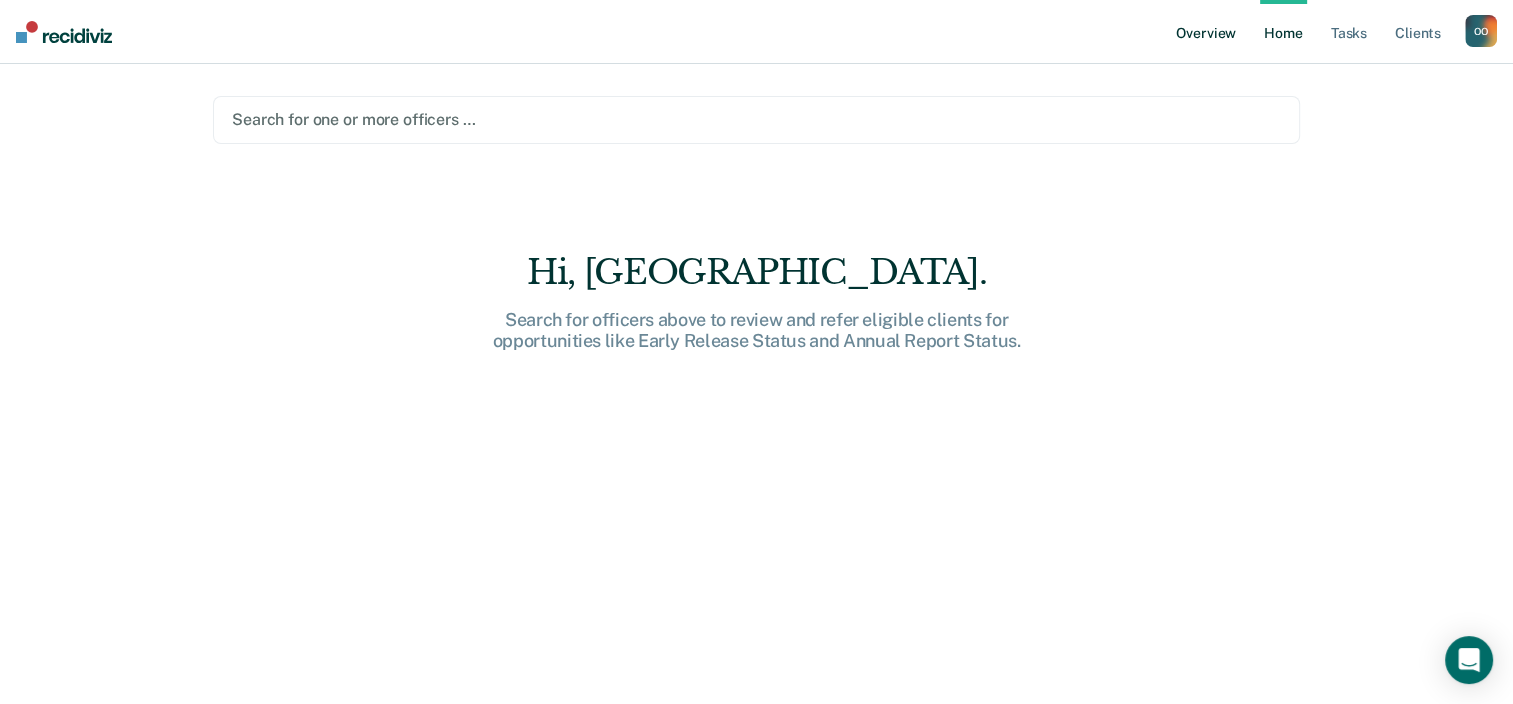 click on "Overview" at bounding box center [1206, 32] 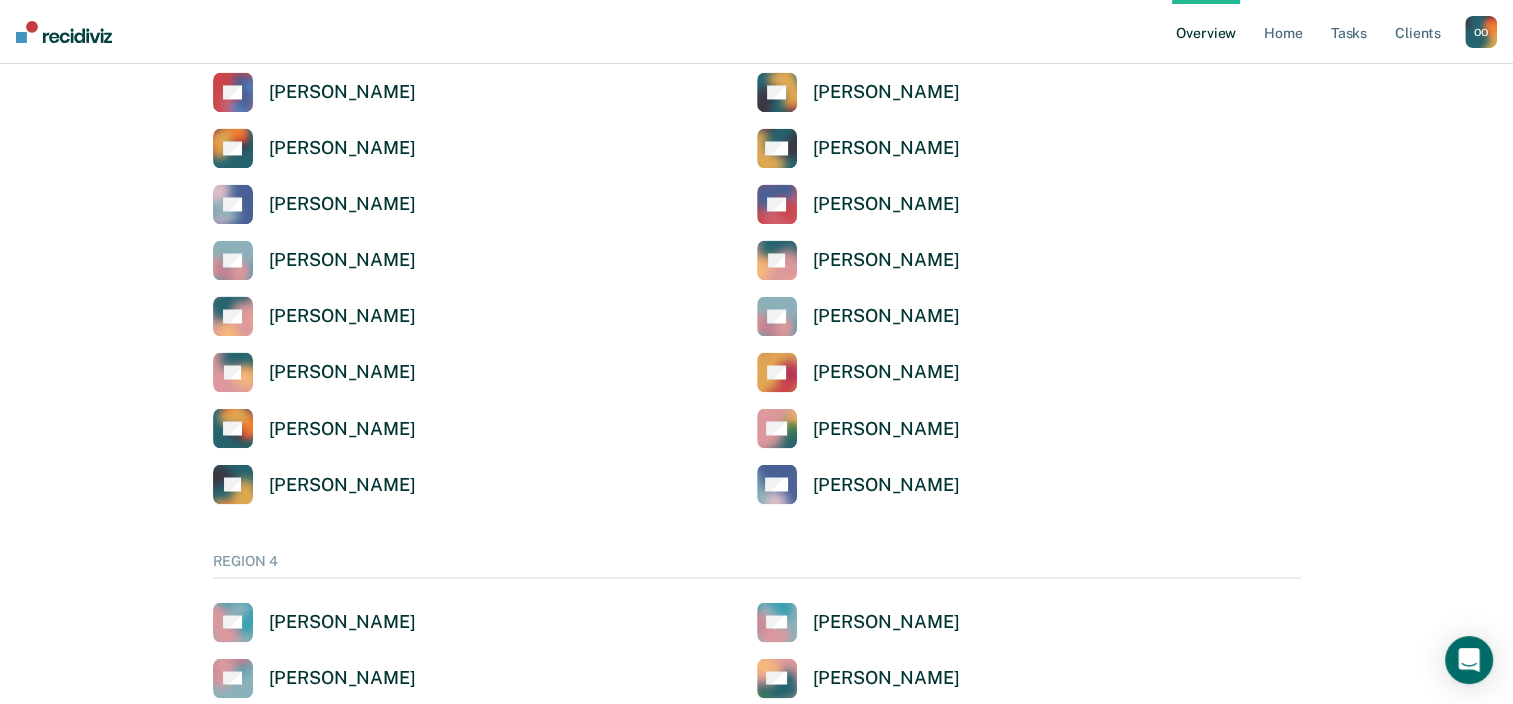 scroll, scrollTop: 3300, scrollLeft: 0, axis: vertical 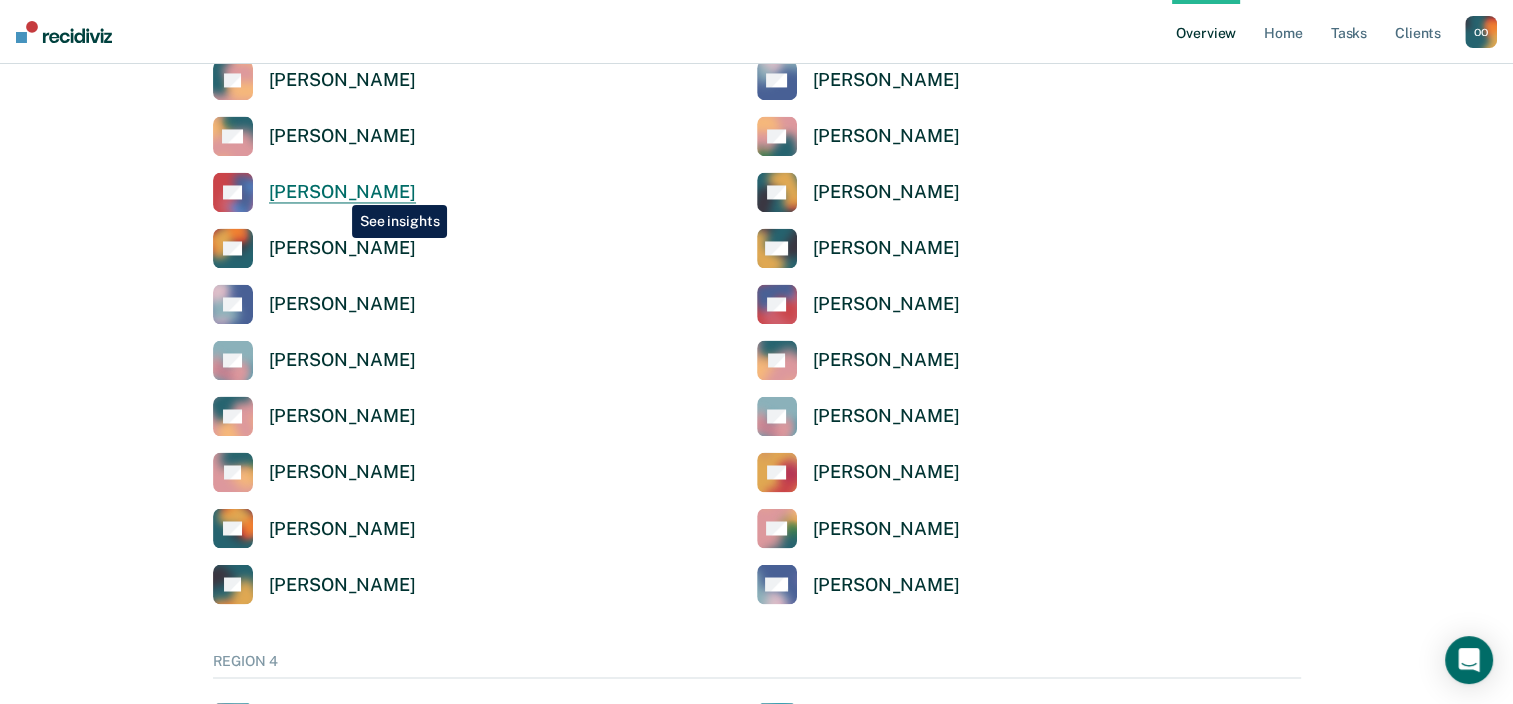 click on "[PERSON_NAME]" at bounding box center [342, 192] 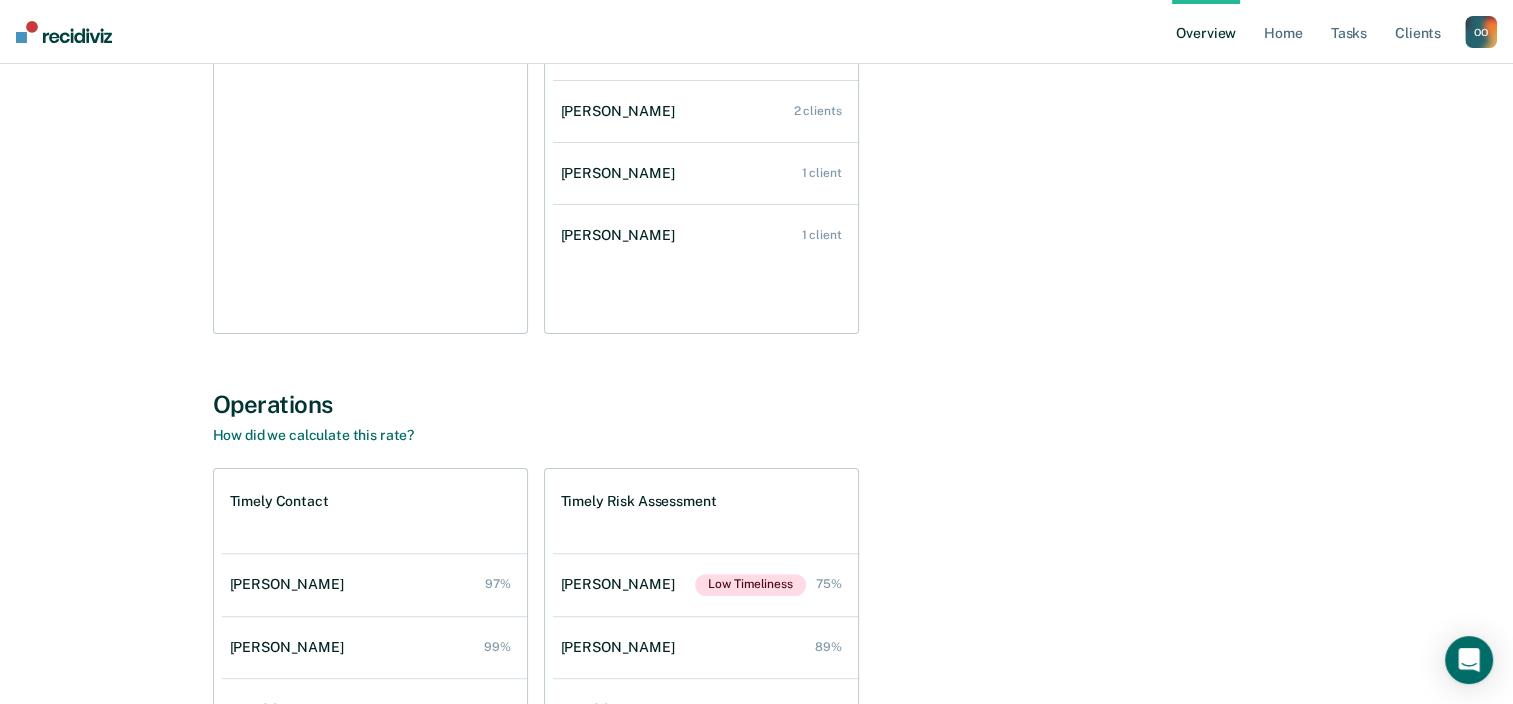 scroll, scrollTop: 165, scrollLeft: 0, axis: vertical 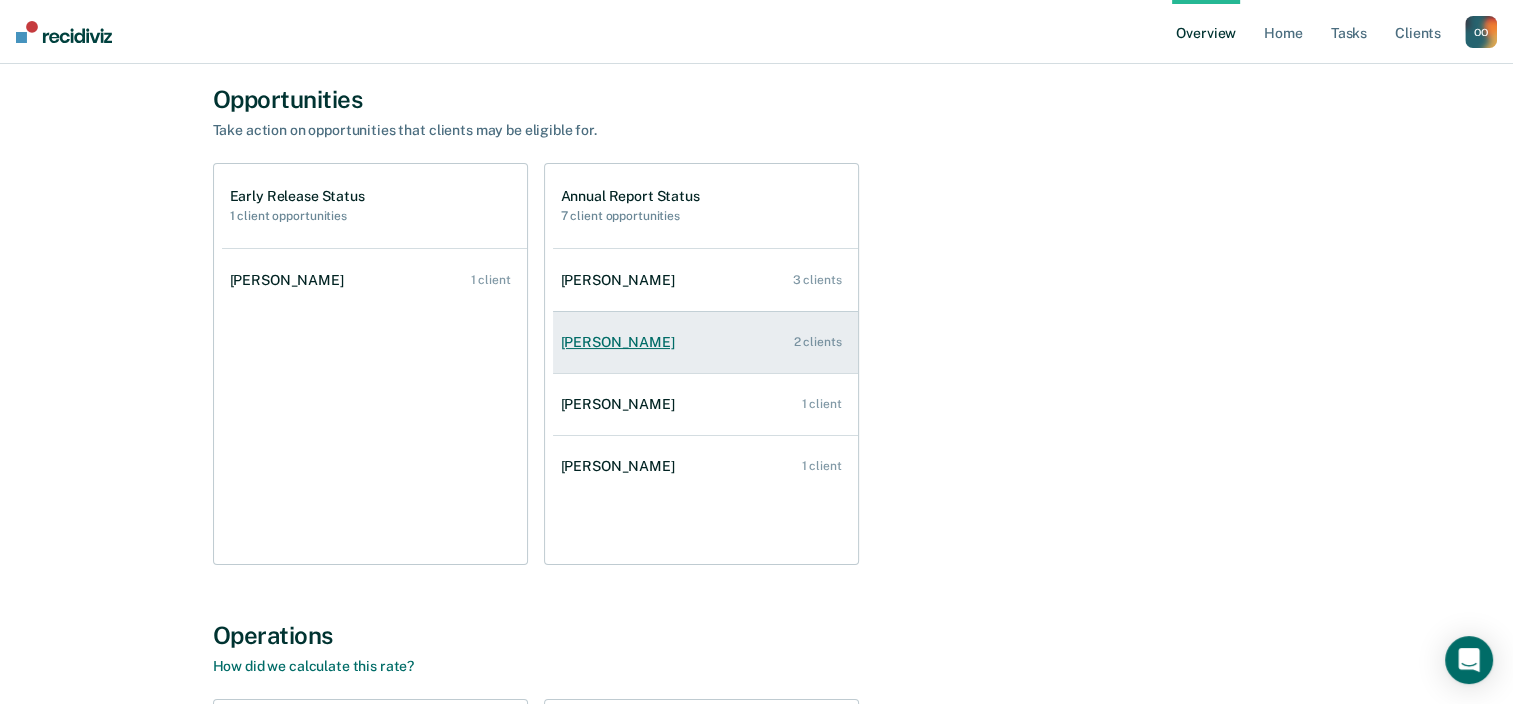 click on "[PERSON_NAME]" at bounding box center (622, 342) 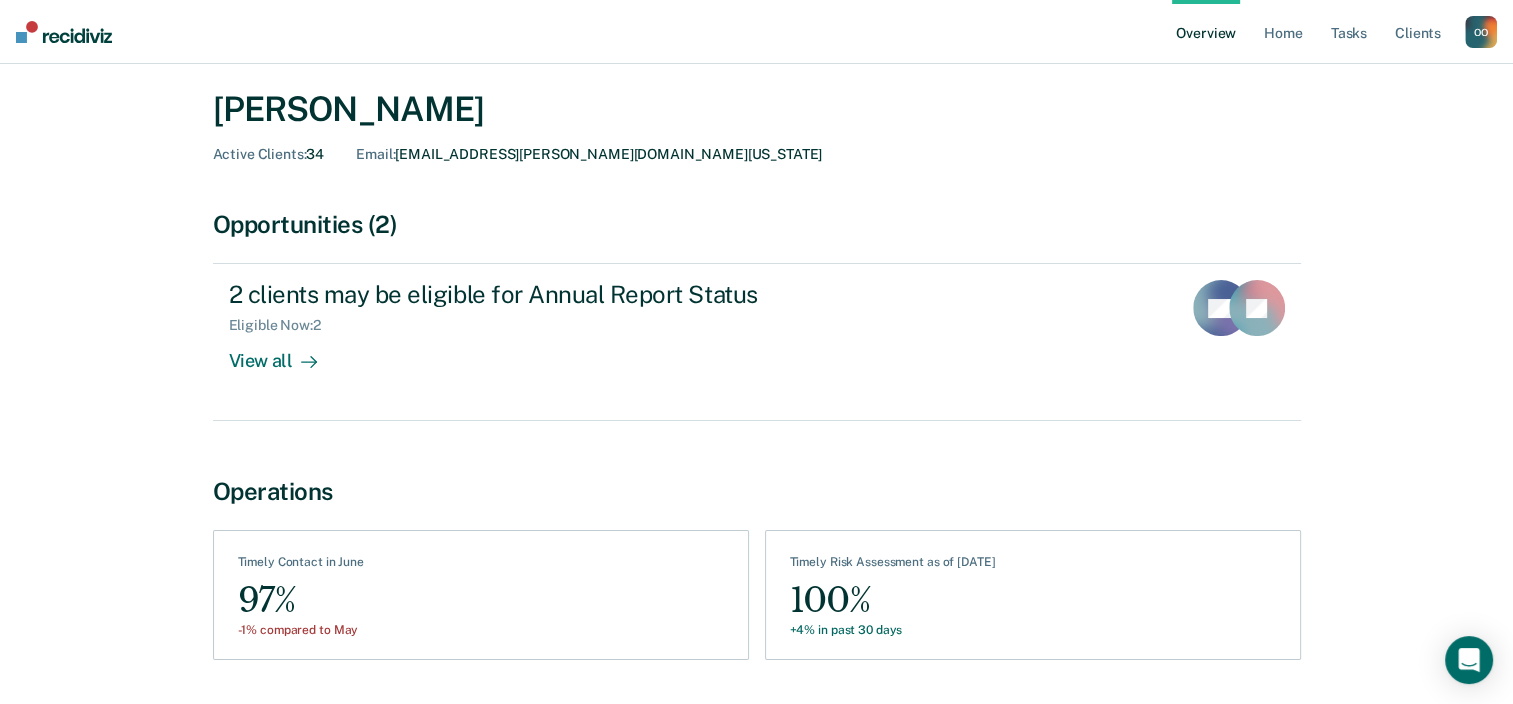 scroll, scrollTop: 0, scrollLeft: 0, axis: both 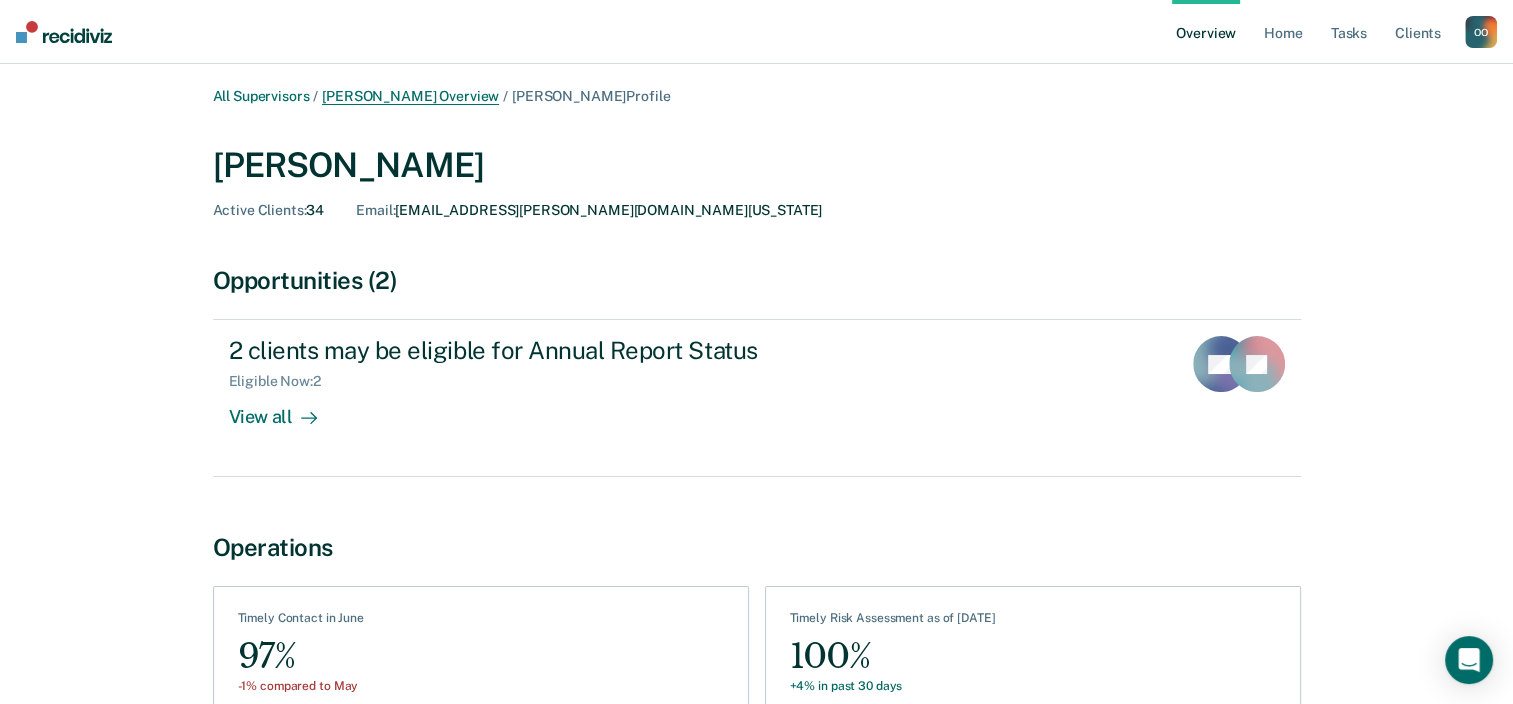 click on "[PERSON_NAME] Overview" at bounding box center [410, 96] 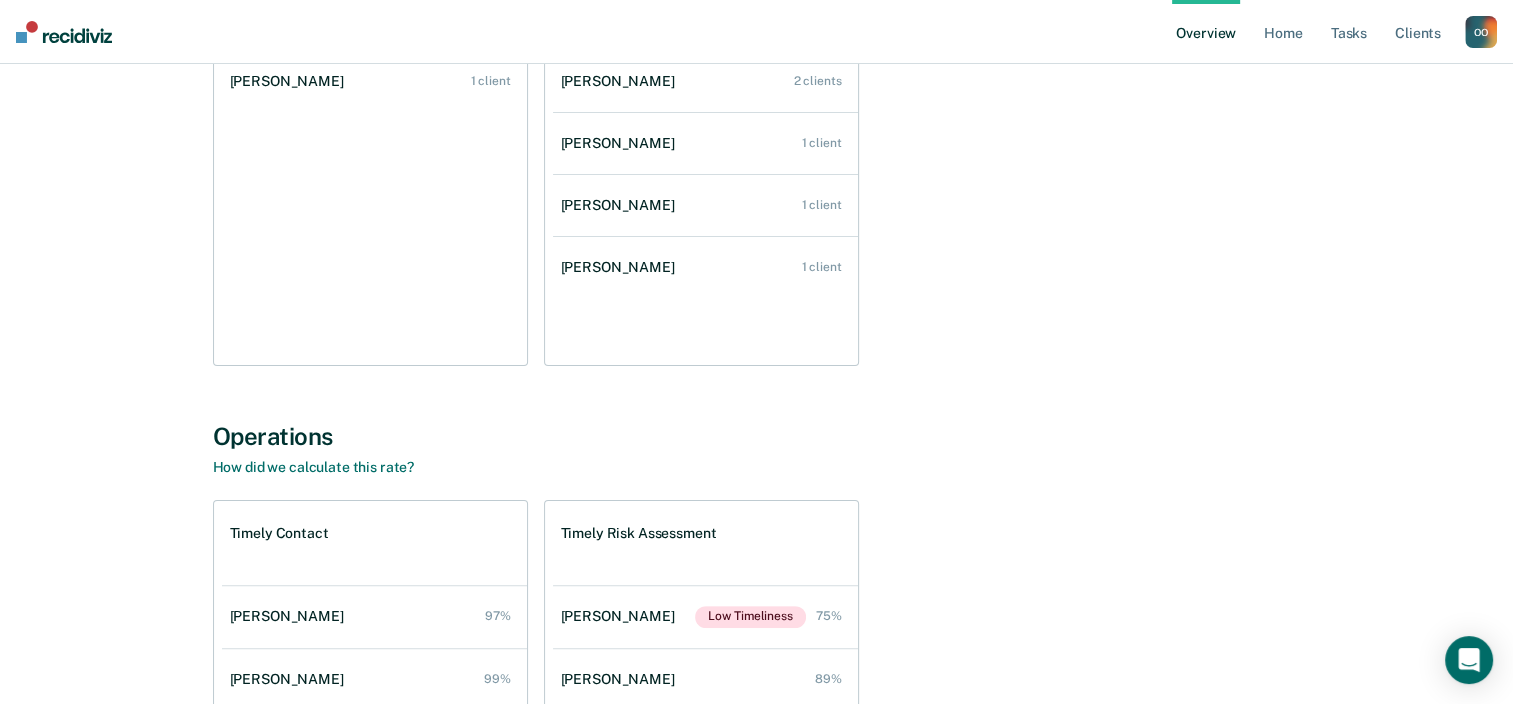 scroll, scrollTop: 365, scrollLeft: 0, axis: vertical 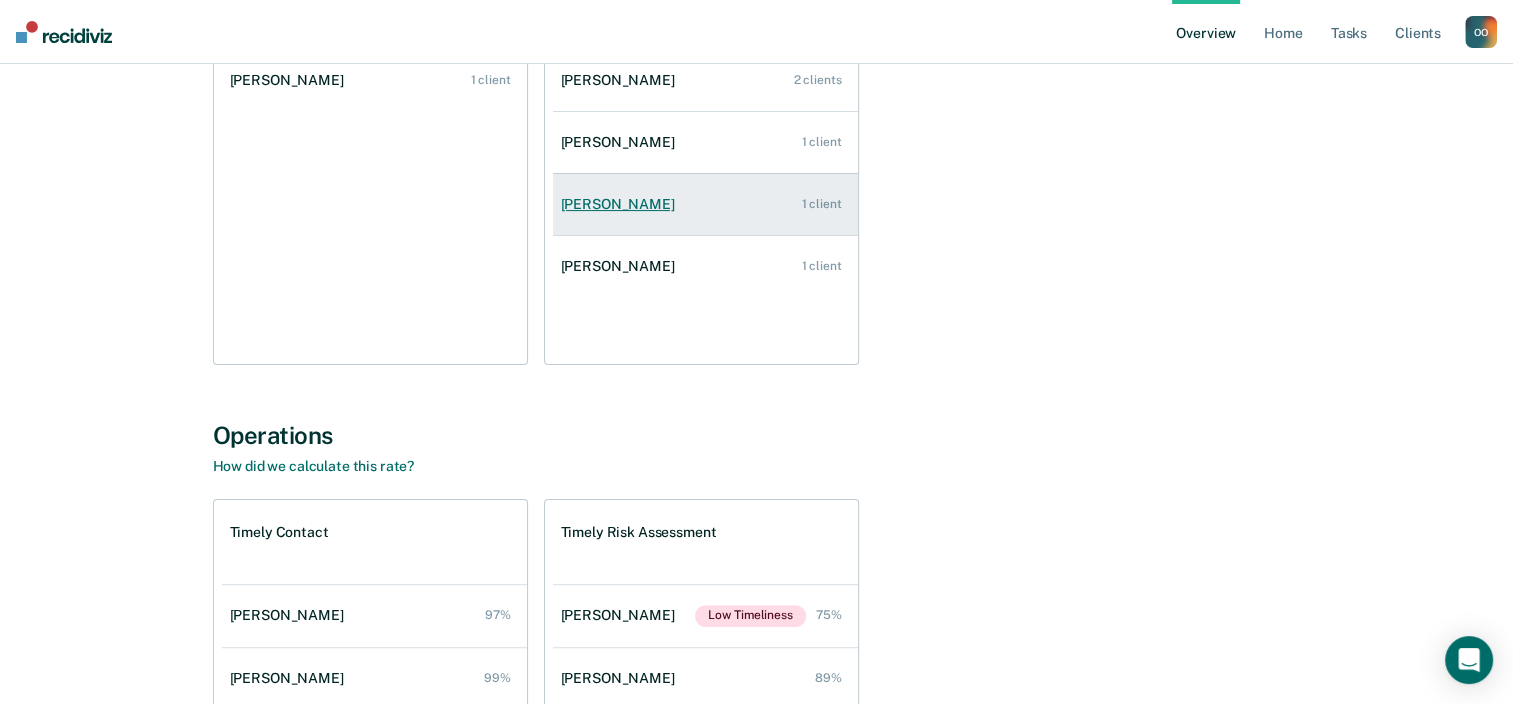 click on "[PERSON_NAME]" at bounding box center (622, 204) 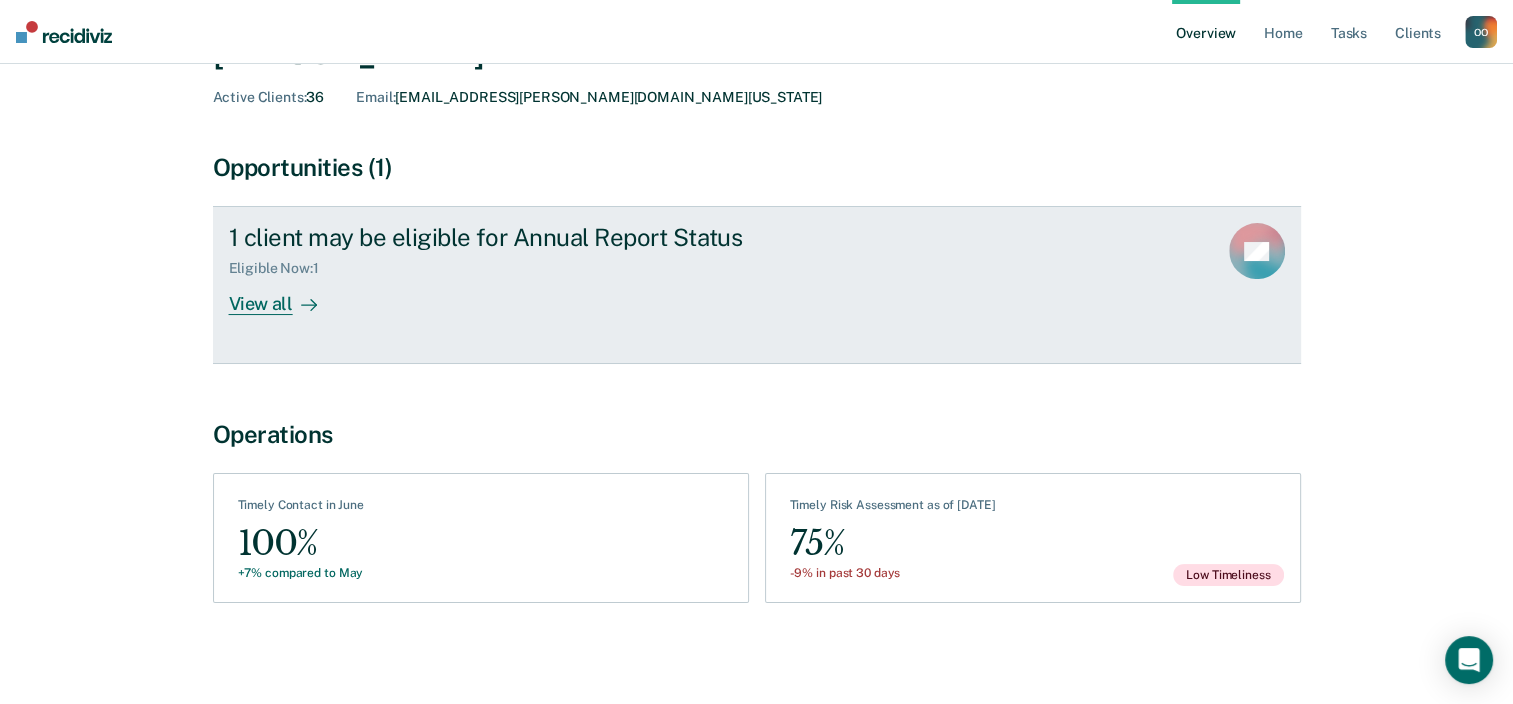 scroll, scrollTop: 116, scrollLeft: 0, axis: vertical 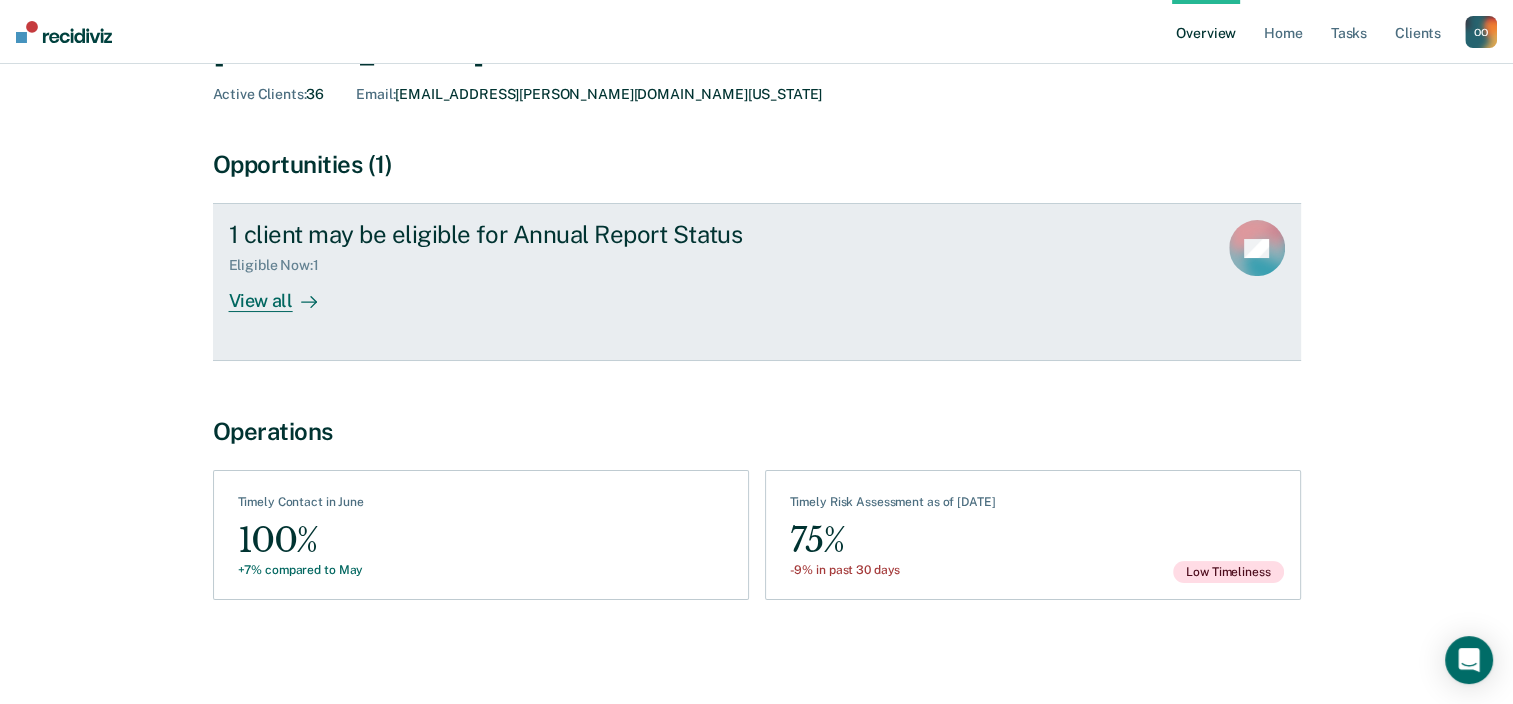 click on "View all" at bounding box center [285, 293] 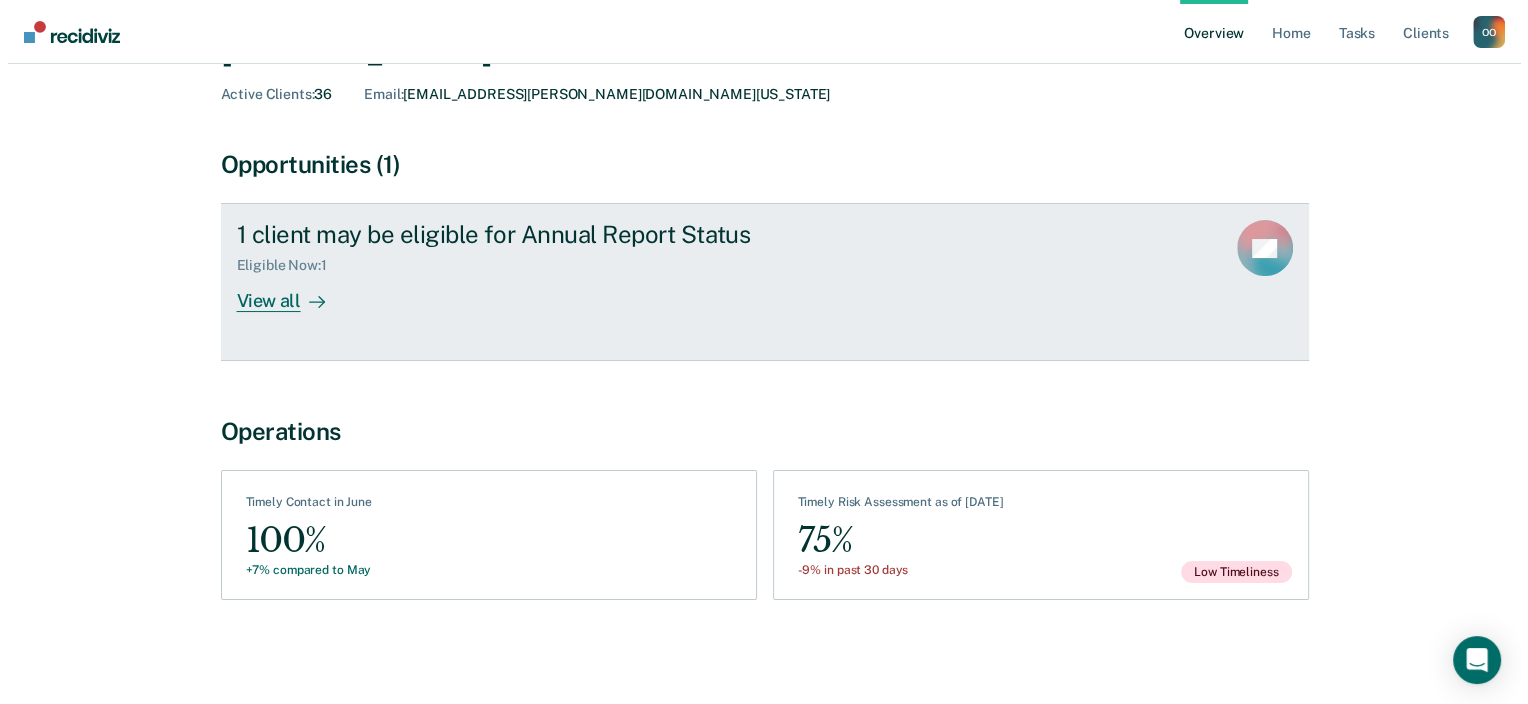 scroll, scrollTop: 0, scrollLeft: 0, axis: both 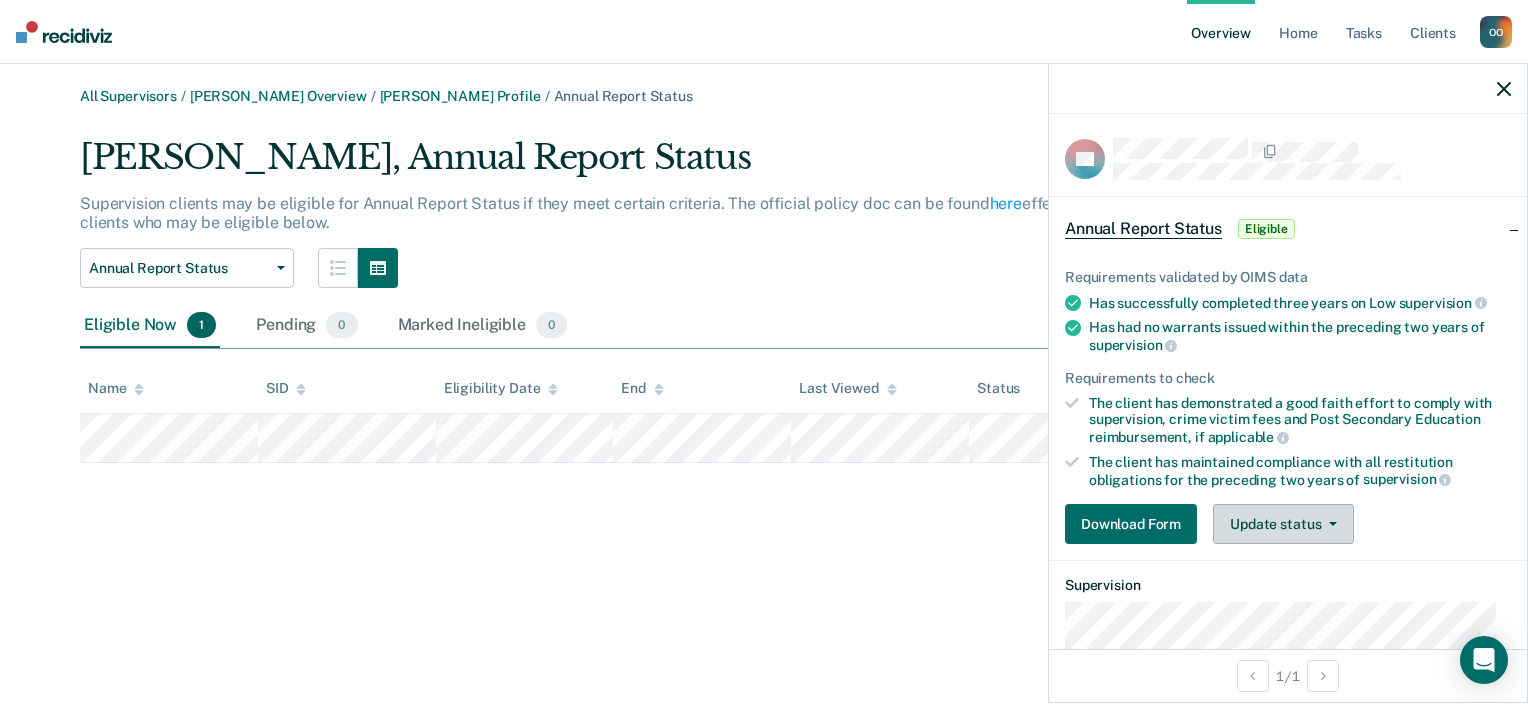 click on "Update status" at bounding box center [1283, 524] 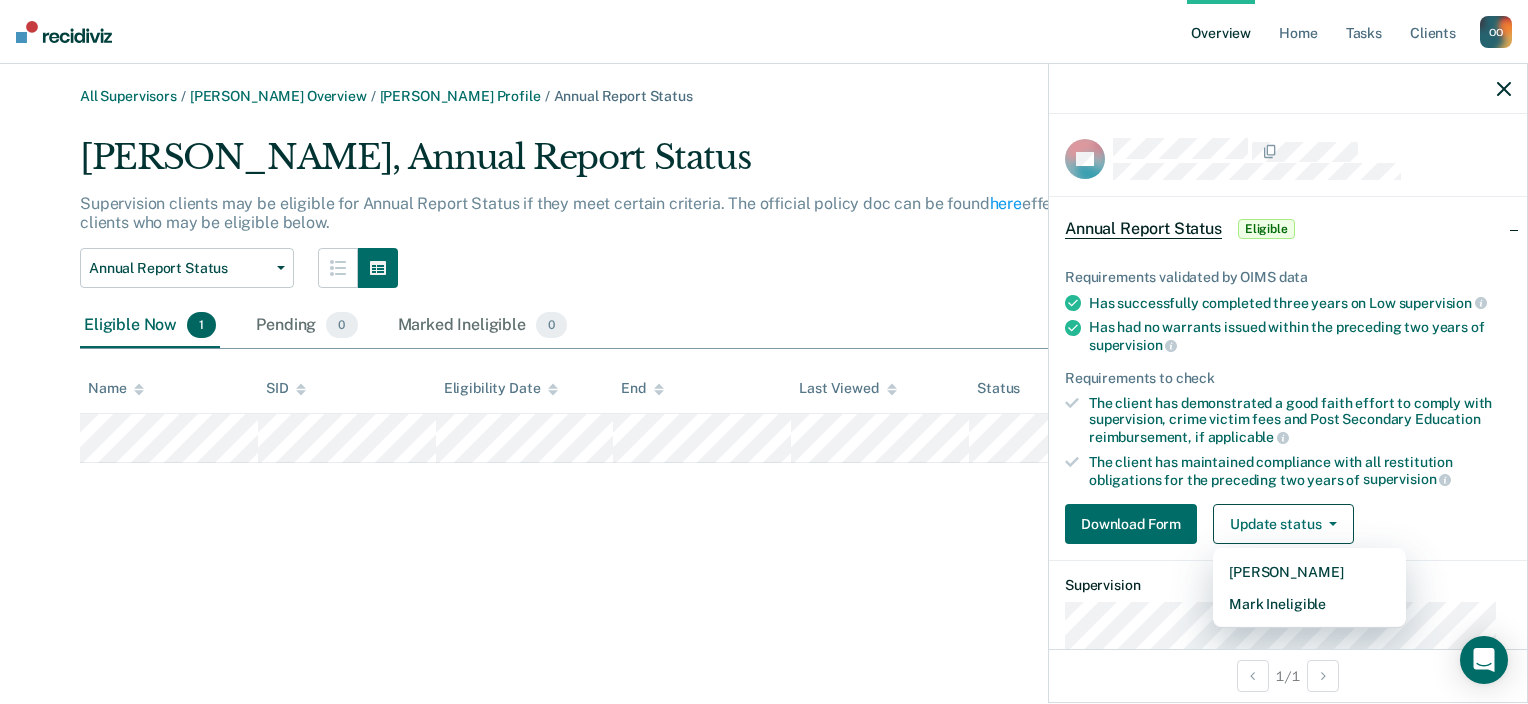 click on "Annual Report Status Eligible" at bounding box center (1288, 229) 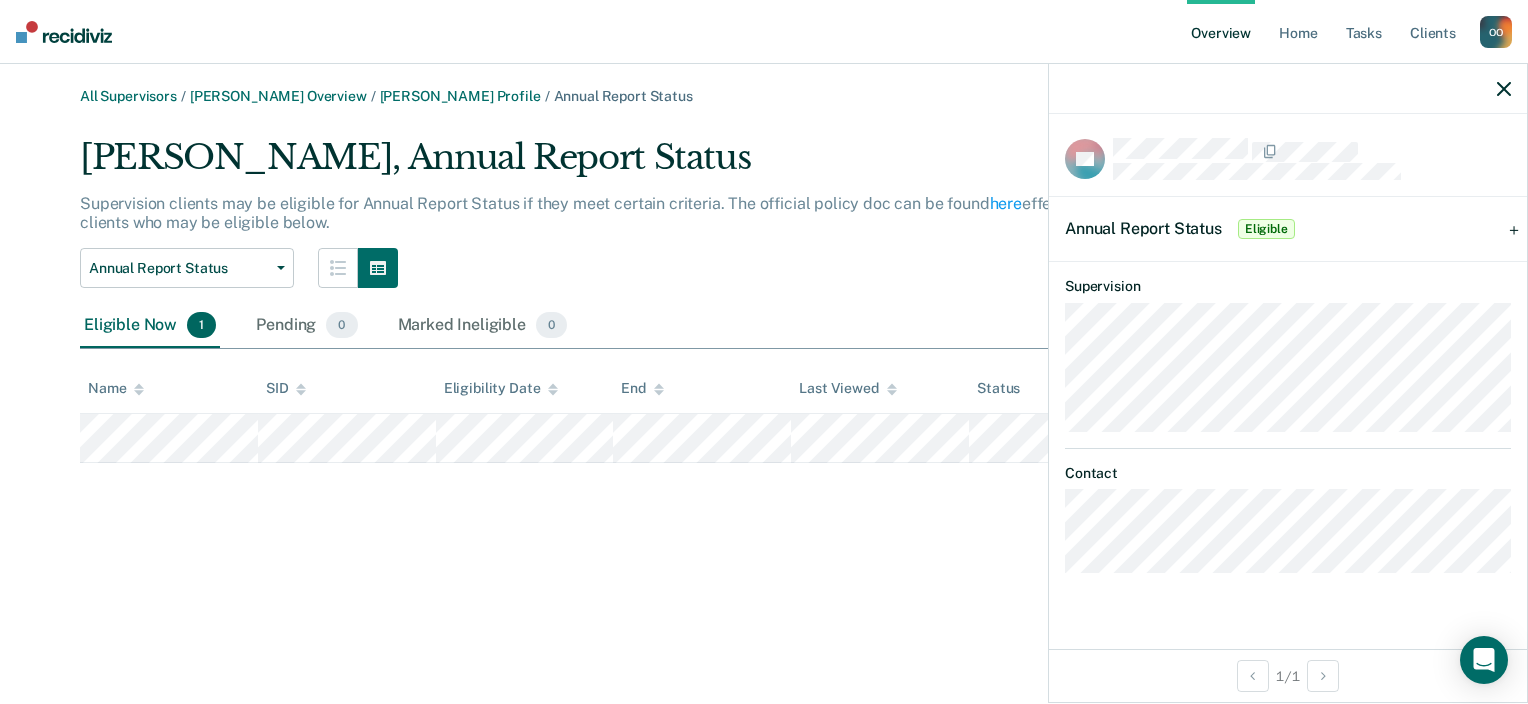 click on "Annual Report Status Eligible" at bounding box center [1288, 229] 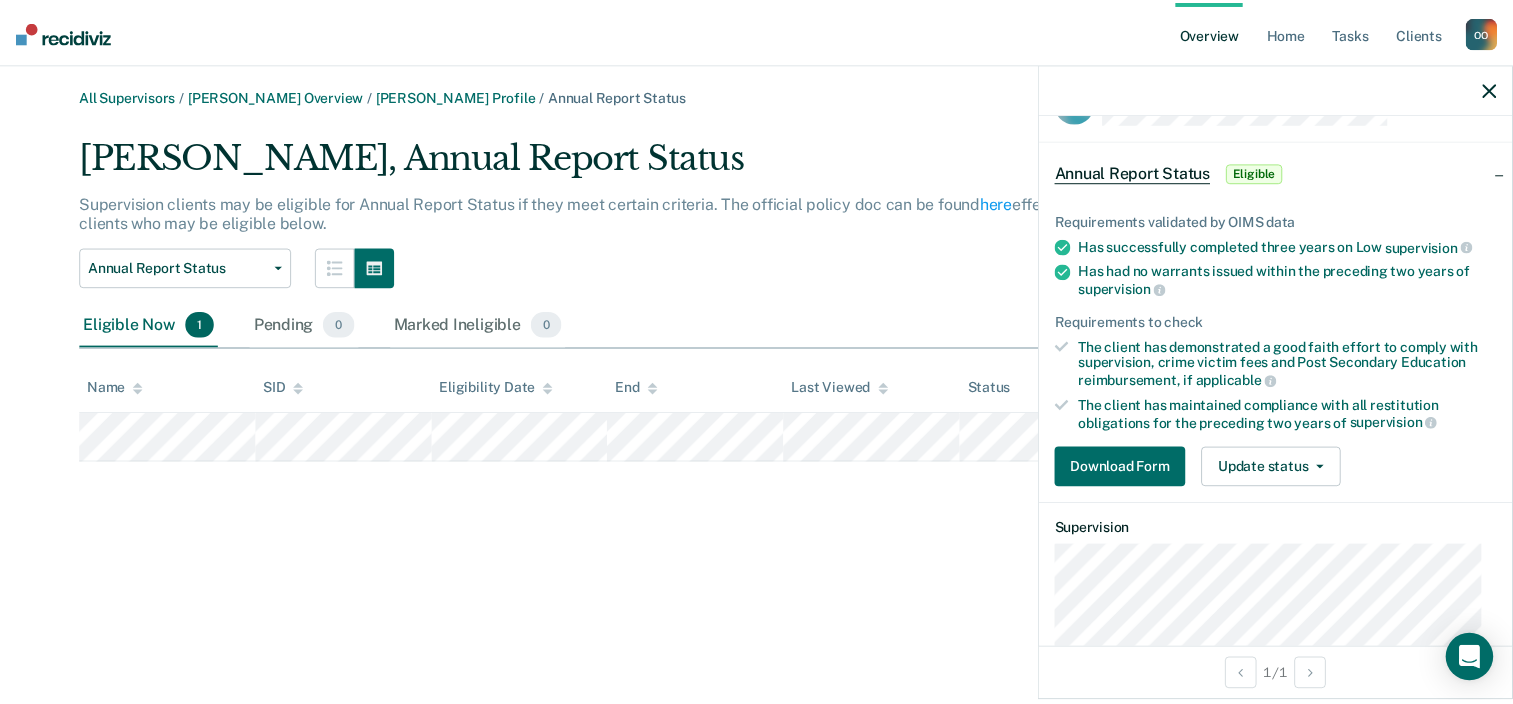 scroll, scrollTop: 0, scrollLeft: 0, axis: both 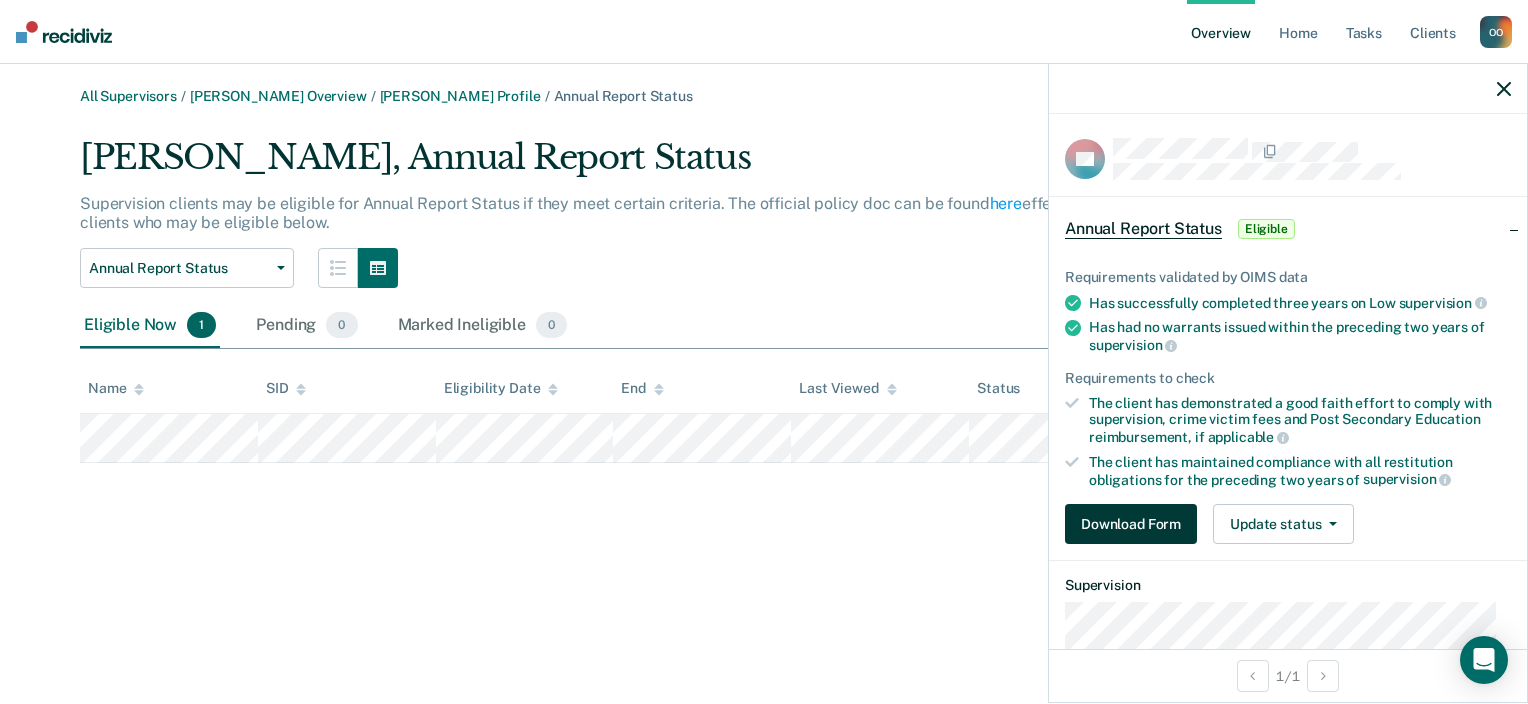 click on "Download Form" at bounding box center (1131, 524) 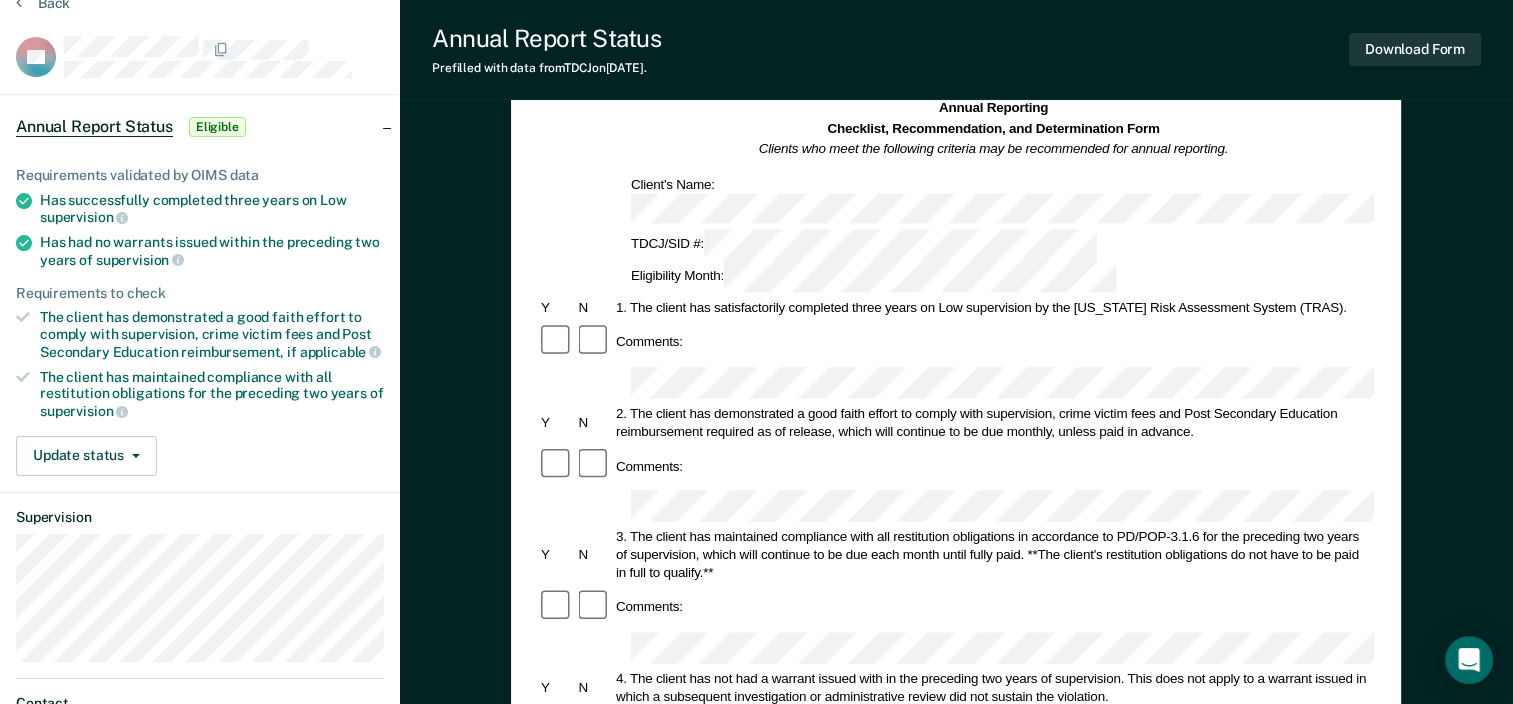 scroll, scrollTop: 0, scrollLeft: 0, axis: both 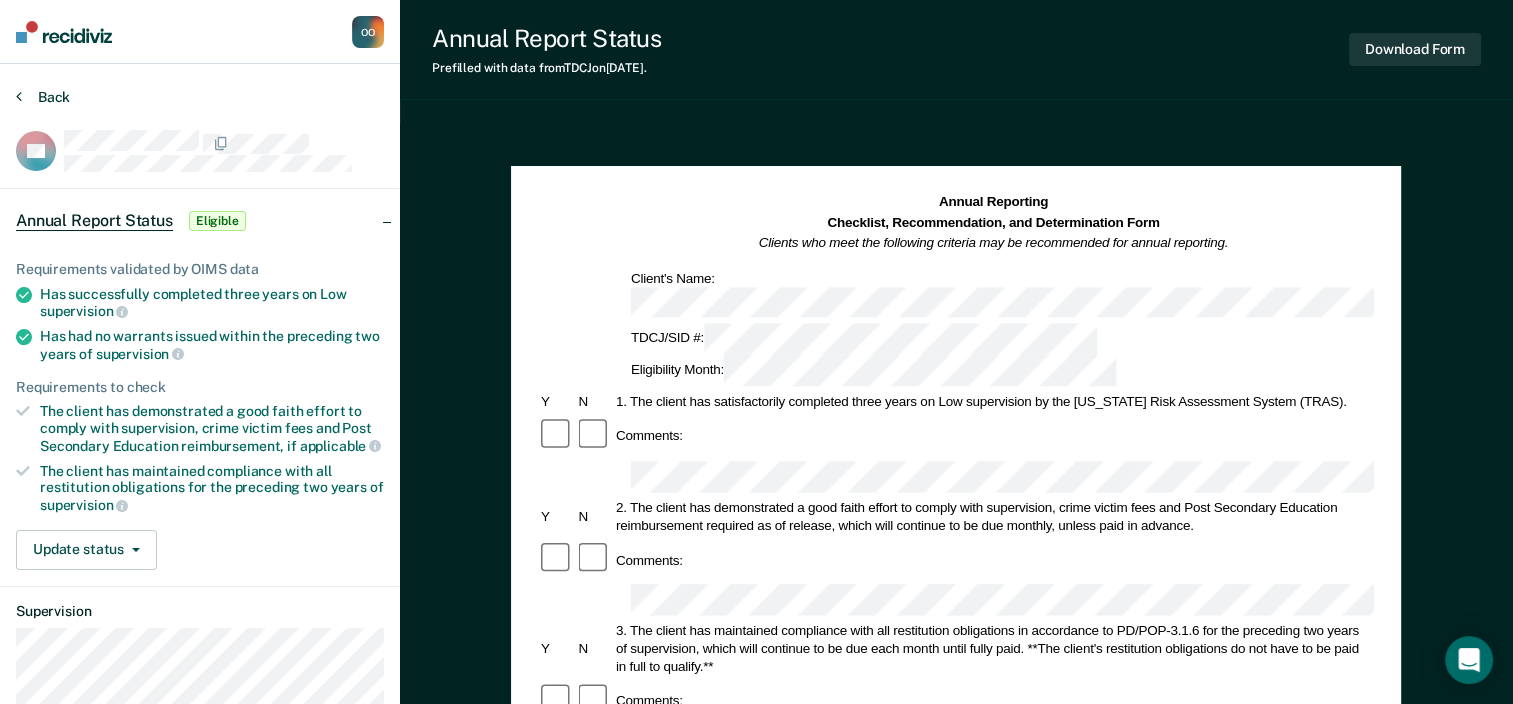 click on "Back" at bounding box center [43, 97] 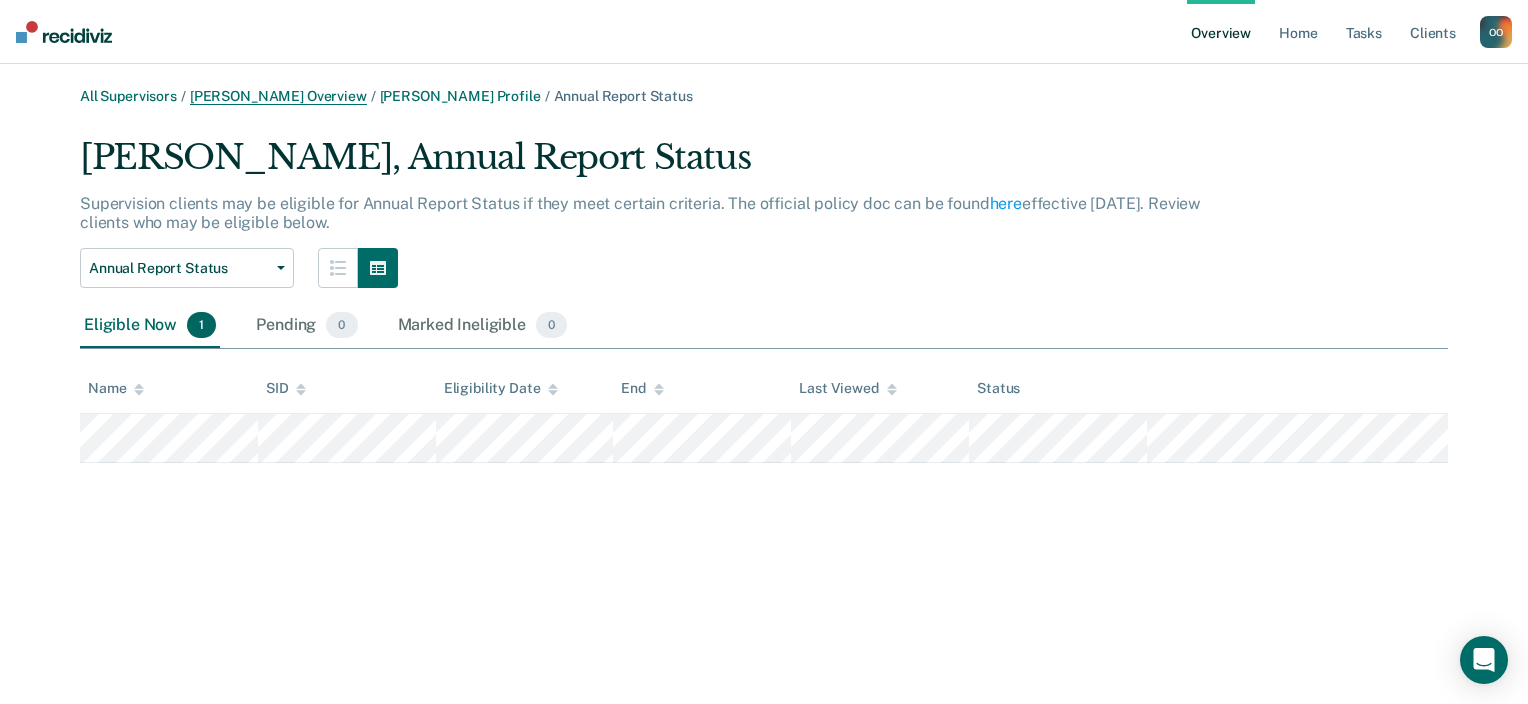 click on "[PERSON_NAME] Overview" at bounding box center [278, 96] 